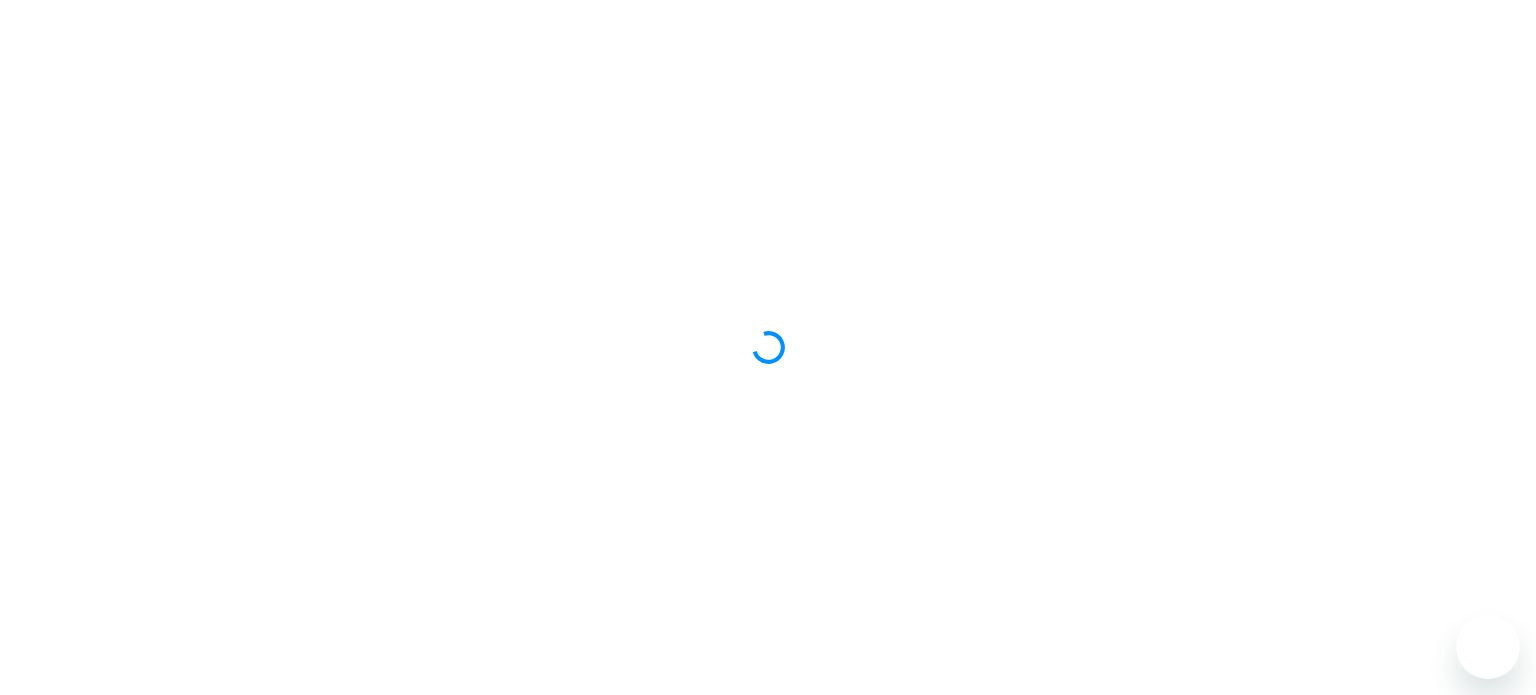scroll, scrollTop: 0, scrollLeft: 0, axis: both 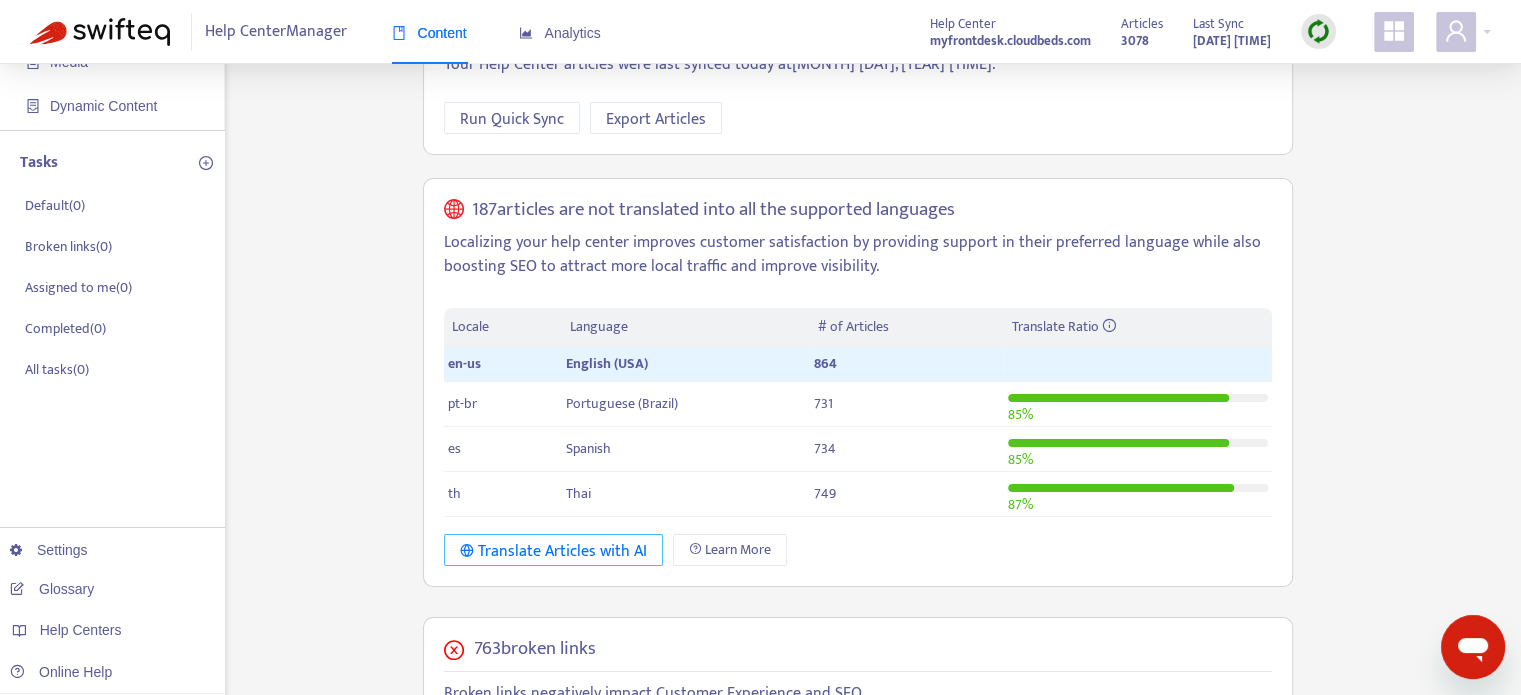 click on "Translate Articles with AI" at bounding box center [553, 551] 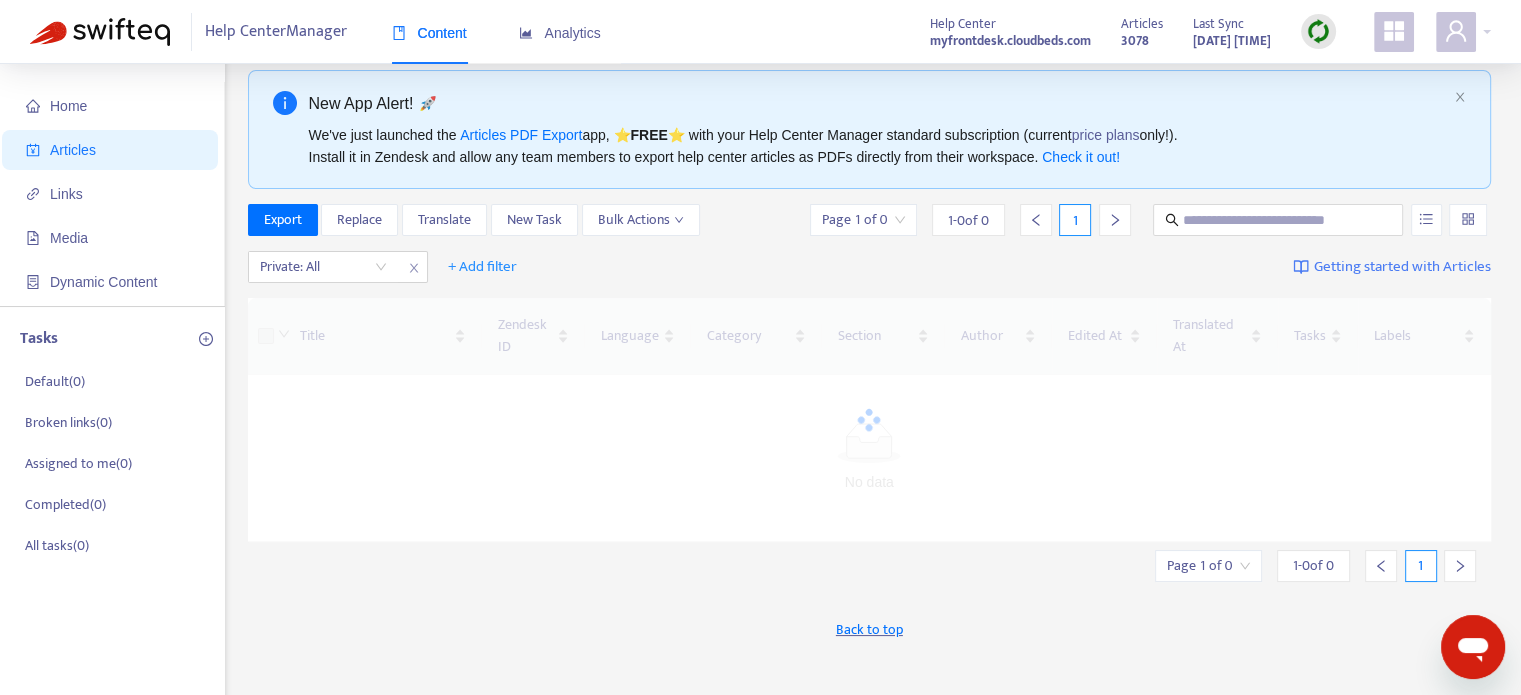 scroll, scrollTop: 0, scrollLeft: 0, axis: both 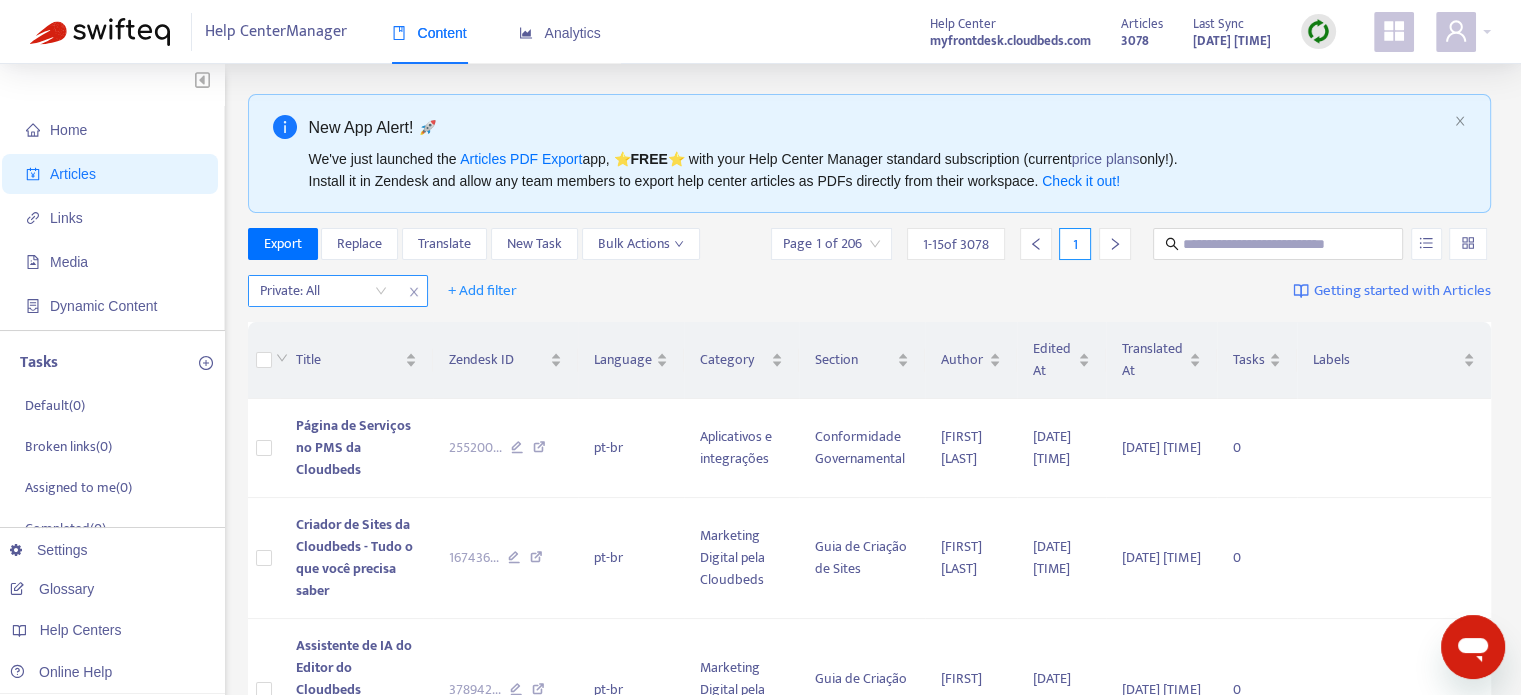 click at bounding box center (323, 291) 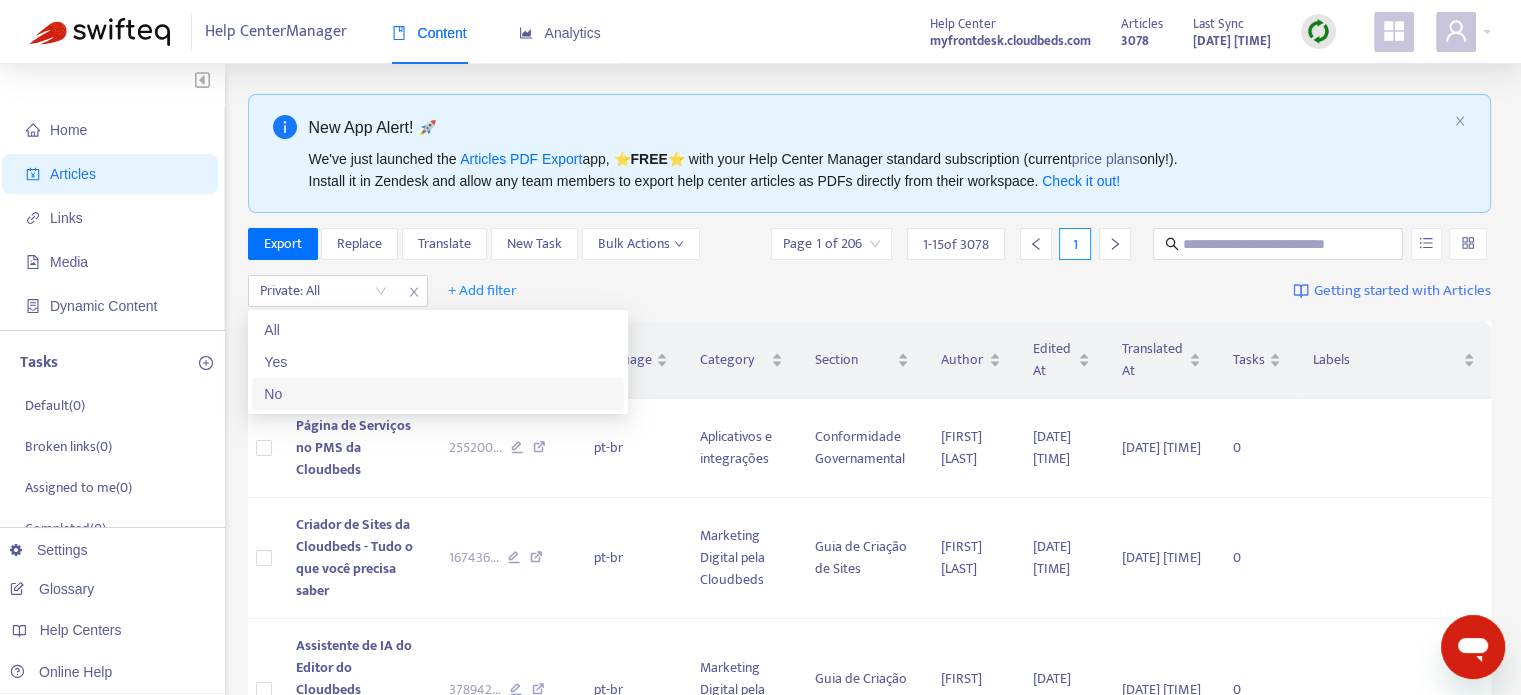 click on "No" at bounding box center (438, 394) 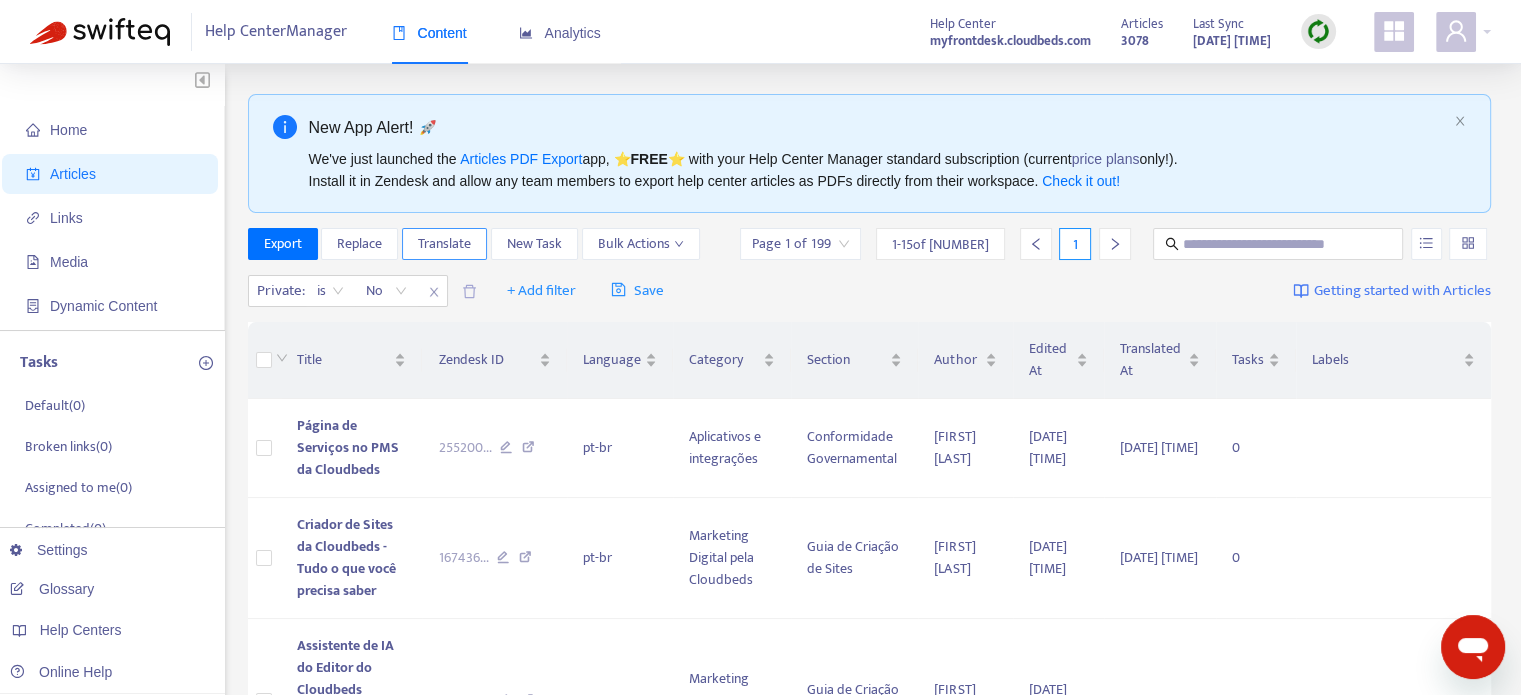 click on "Translate" at bounding box center [444, 244] 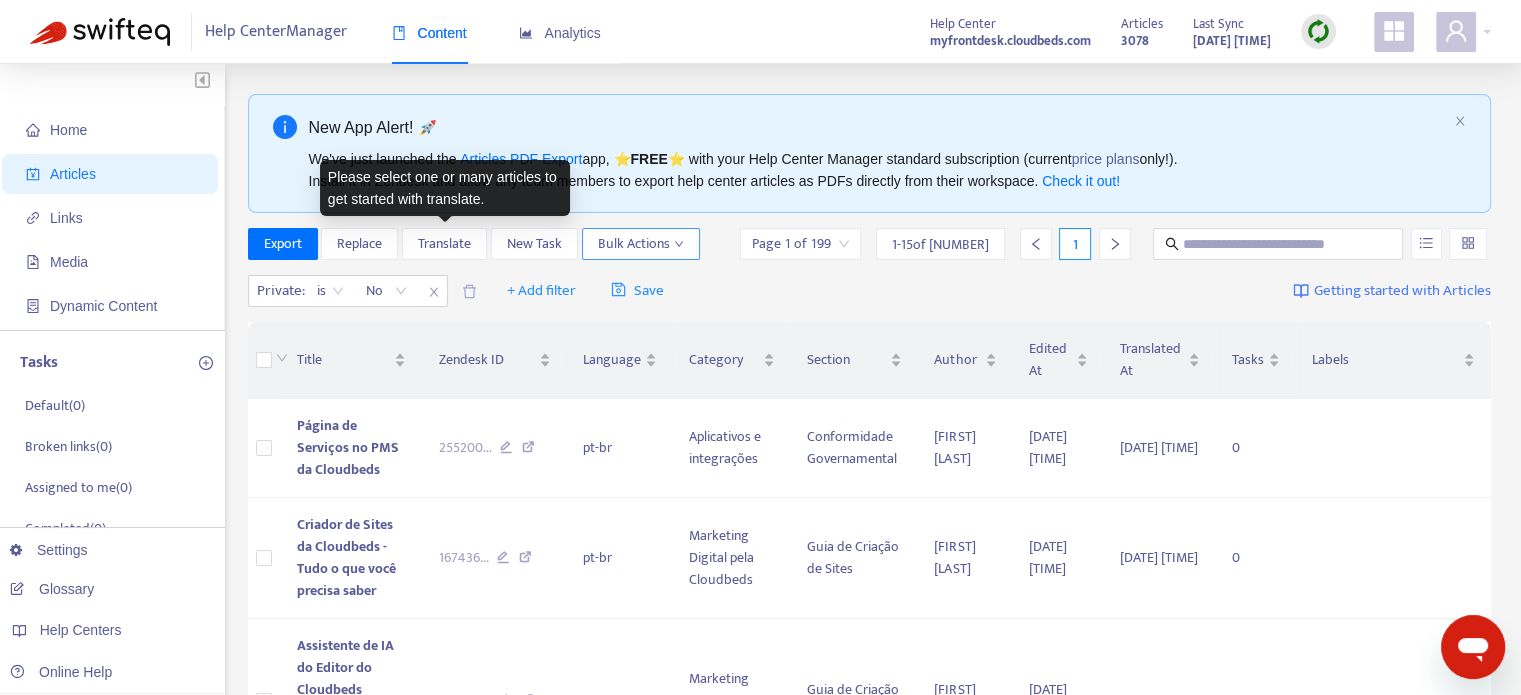click on "Bulk Actions" at bounding box center [641, 244] 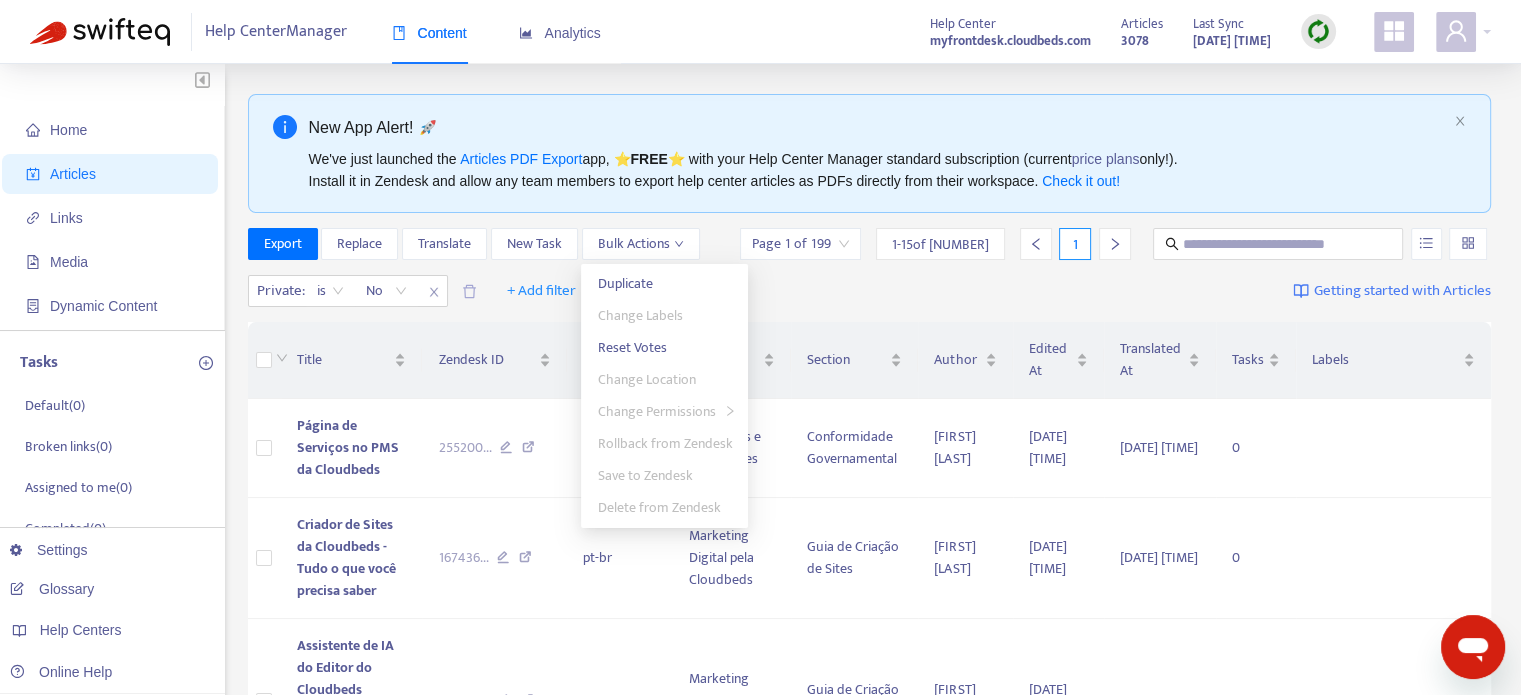 click on "Private : is No   + Add filter   Save Getting started with Articles" at bounding box center [870, 291] 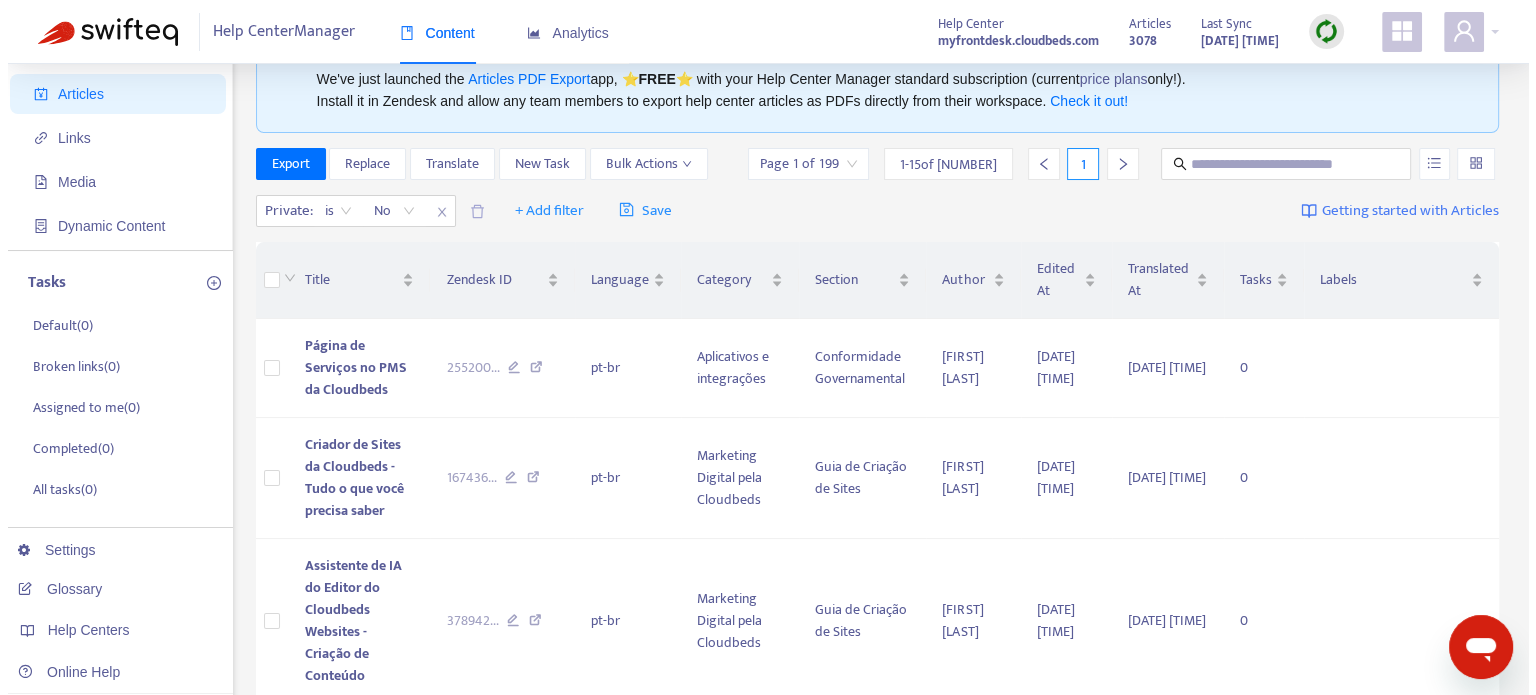 scroll, scrollTop: 0, scrollLeft: 0, axis: both 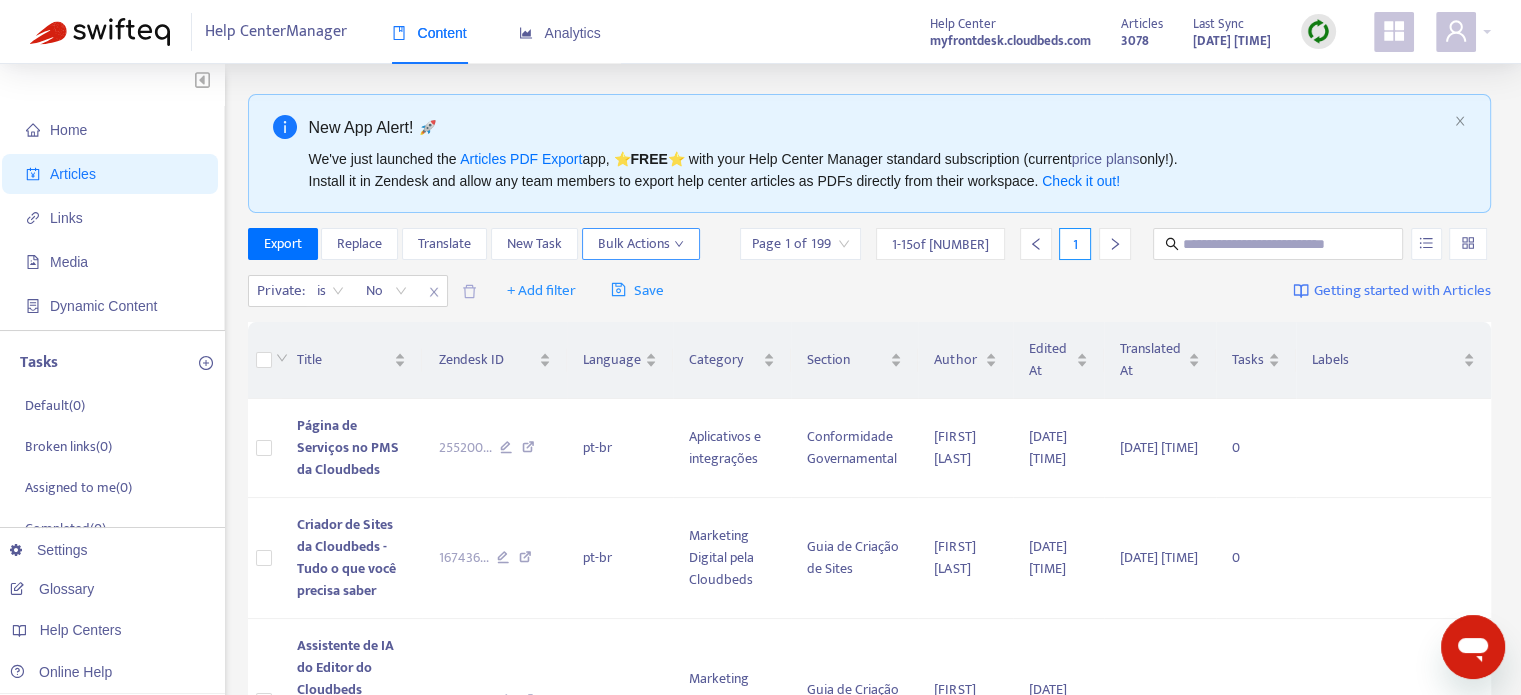 click on "Bulk Actions" at bounding box center (641, 244) 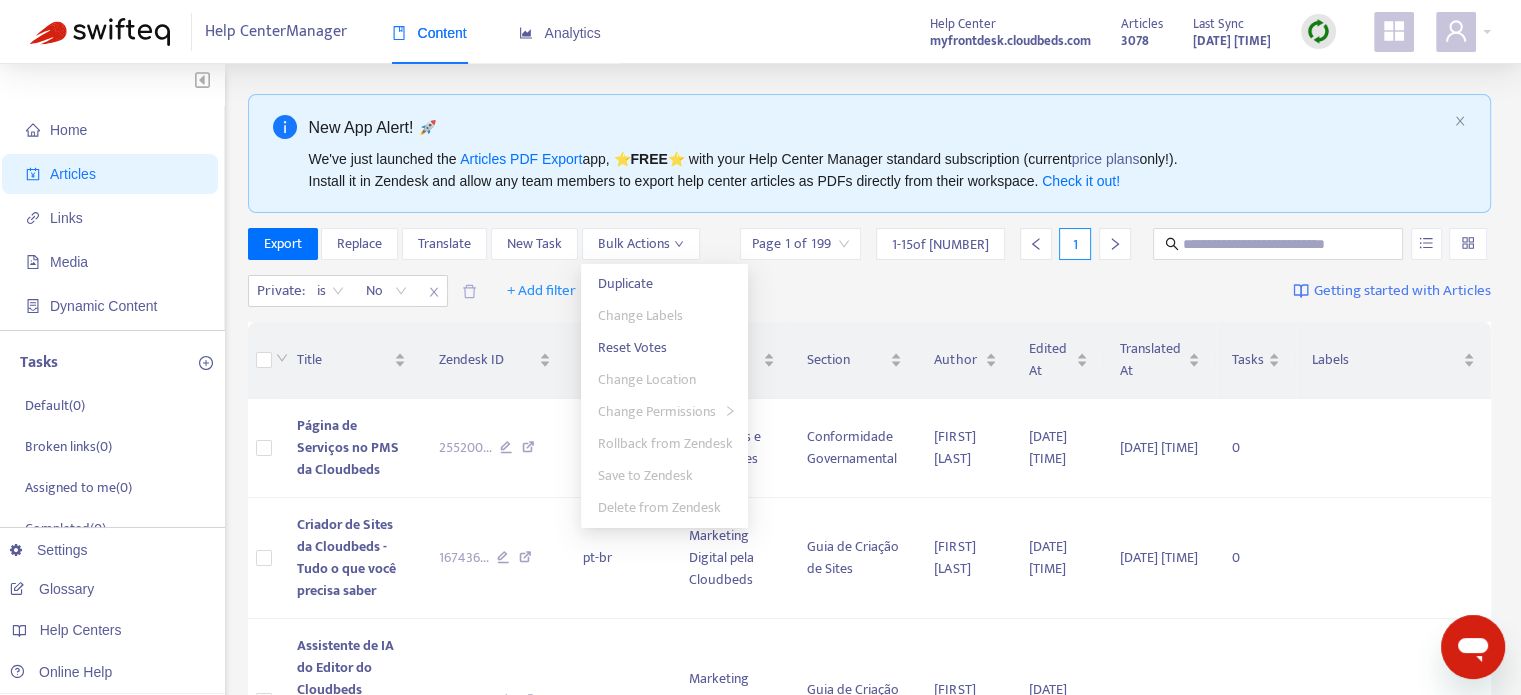 click on "Title Zendesk ID Language Category Section Author Edited At Translated At Tasks Labels Página de Serviços no PMS da Cloudbeds 255200 ... pt-br Aplicativos e integrações Conformidade Governamental [PERSON] [DATE] [TIME] [DATE] [TIME] 0 Criador de Sites da Cloudbeds - Tudo o que você precisa saber 167436 ... pt-br Marketing Digital pela Cloudbeds Guia de Criação de Sites [PERSON] [DATE] [TIME] [DATE] [TIME] 0 Assistente de IA do Editor do Cloudbeds Websites - Criação de Conteúdo 378942 ... pt-br Marketing Digital pela Cloudbeds Guia de Criação de Sites [PERSON] [DATE] [TIME] [DATE] [TIME] 0 Assistente com IA do editor do Cloudbeds Websites 378238 ... pt-br Marketing Digital pela Cloudbeds Guia de Criação de Sites [PERSON] [DATE] [TIME] [DATE] [TIME] 0 Criação e uso de fluxos de registro digital 869989 ... pt-br Whistle for Cloudbeds Configurações da Página da Empresa e do Usuário no Whistle [PERSON] [DATE] [TIME] [DATE] [TIME] 0 sign documents ..." at bounding box center [870, 1221] 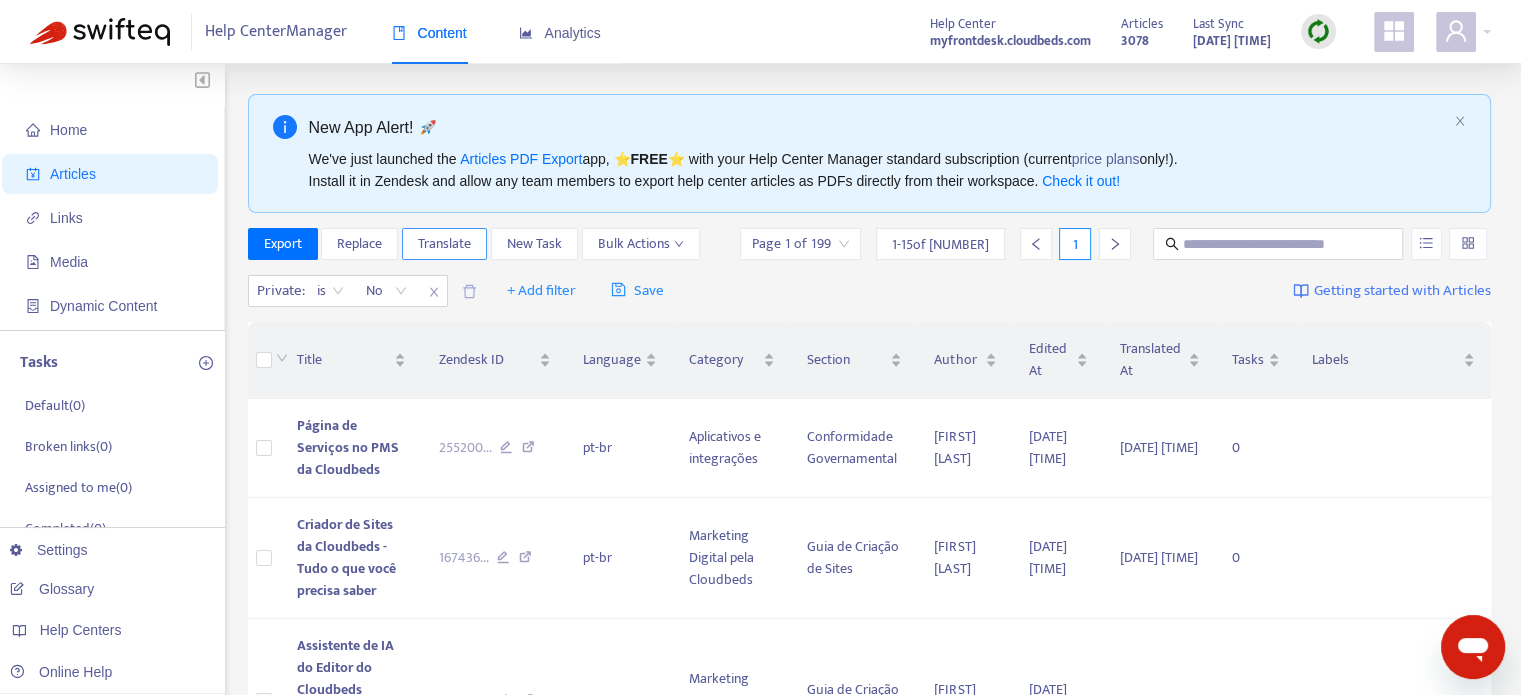 click on "Translate" at bounding box center [444, 244] 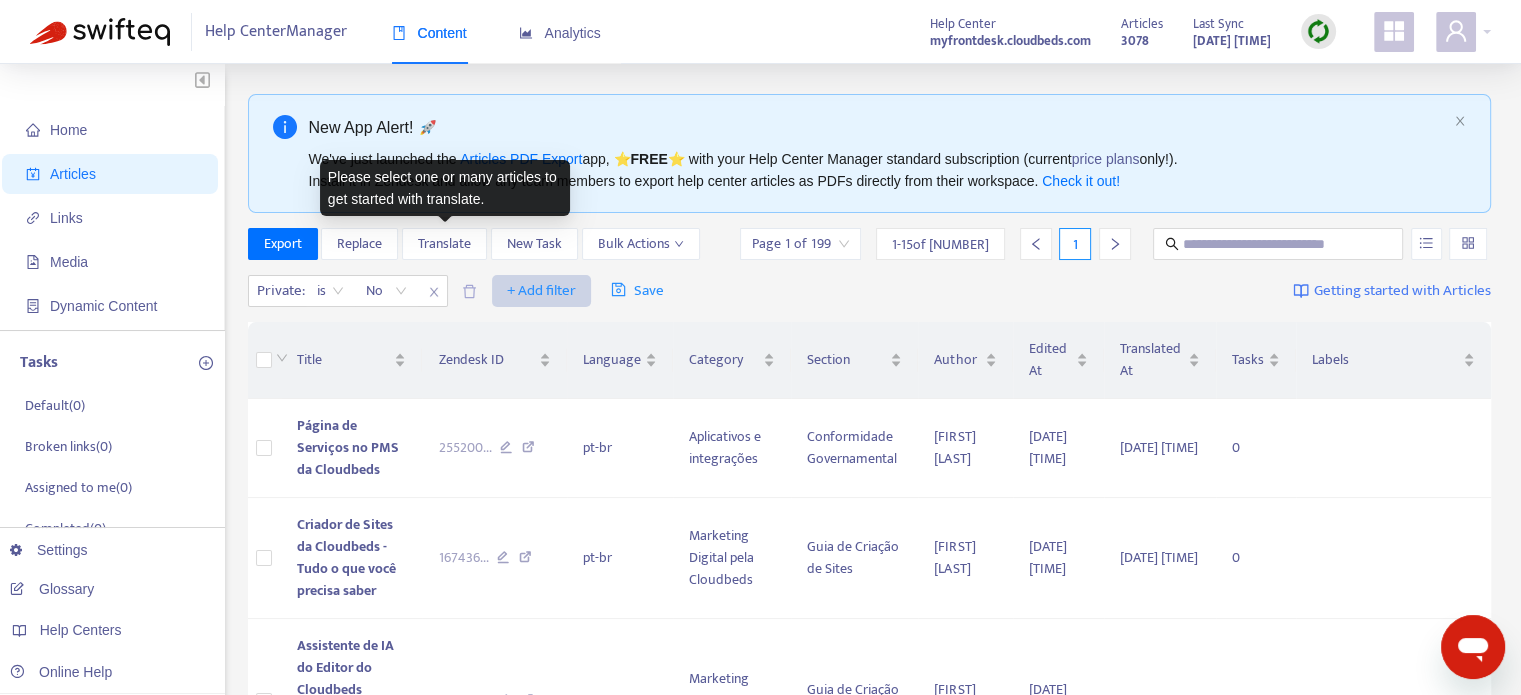 click on "+ Add filter" at bounding box center (541, 291) 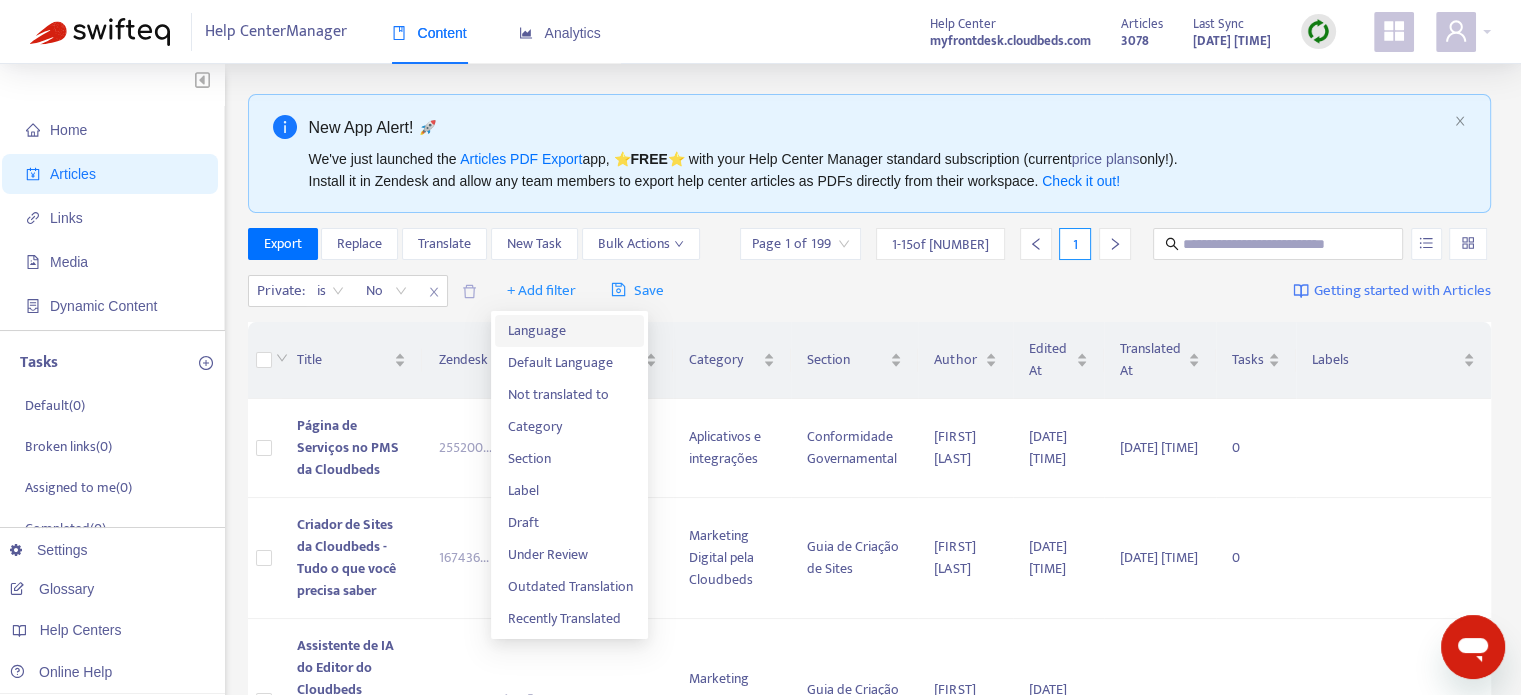 click on "Language" at bounding box center [569, 331] 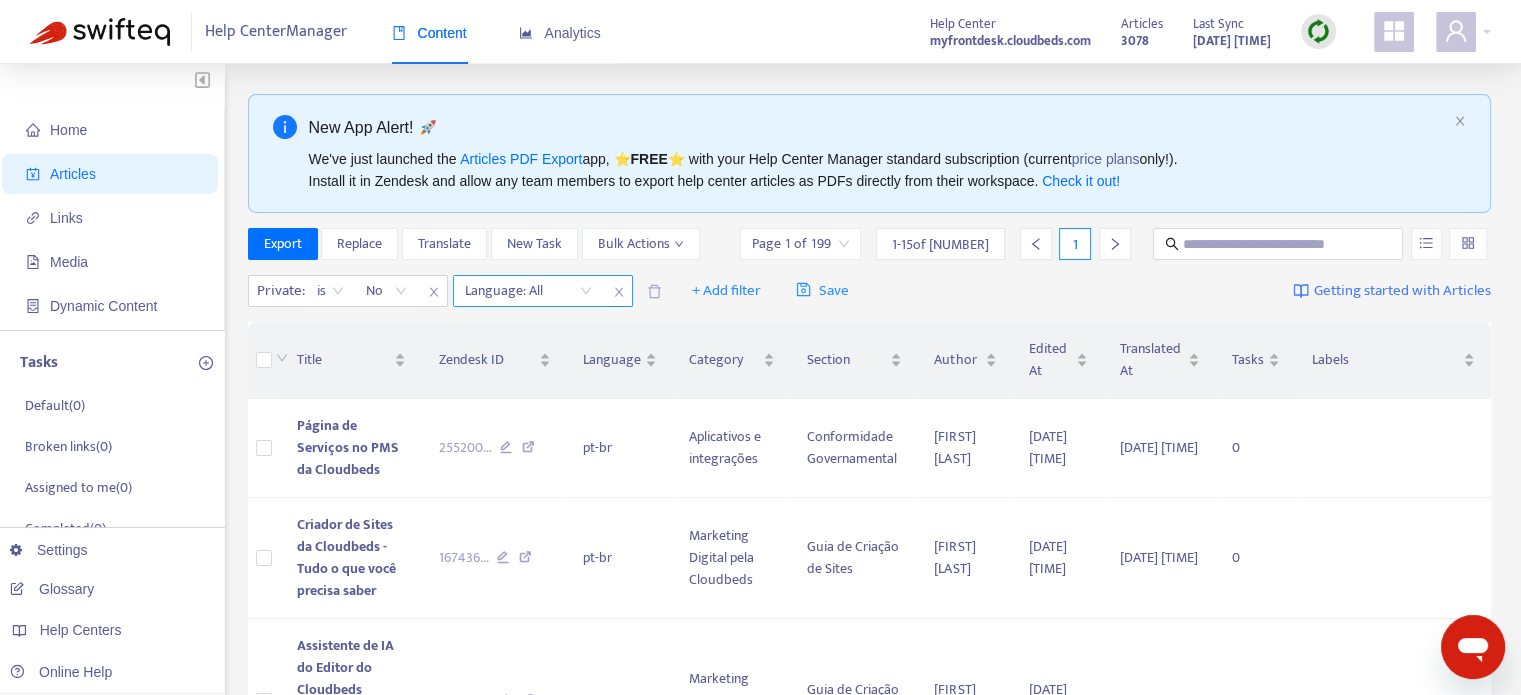 click at bounding box center (518, 291) 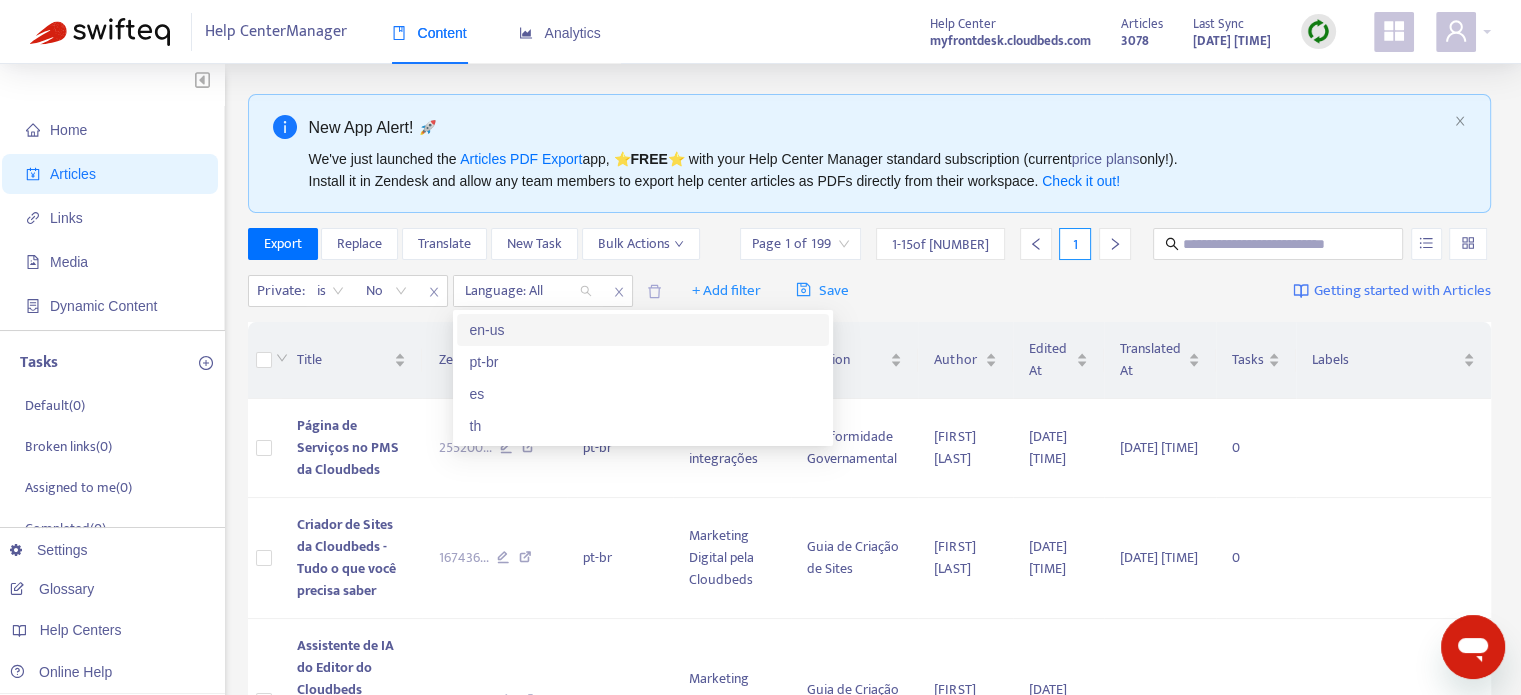 click on "en-us" at bounding box center (643, 330) 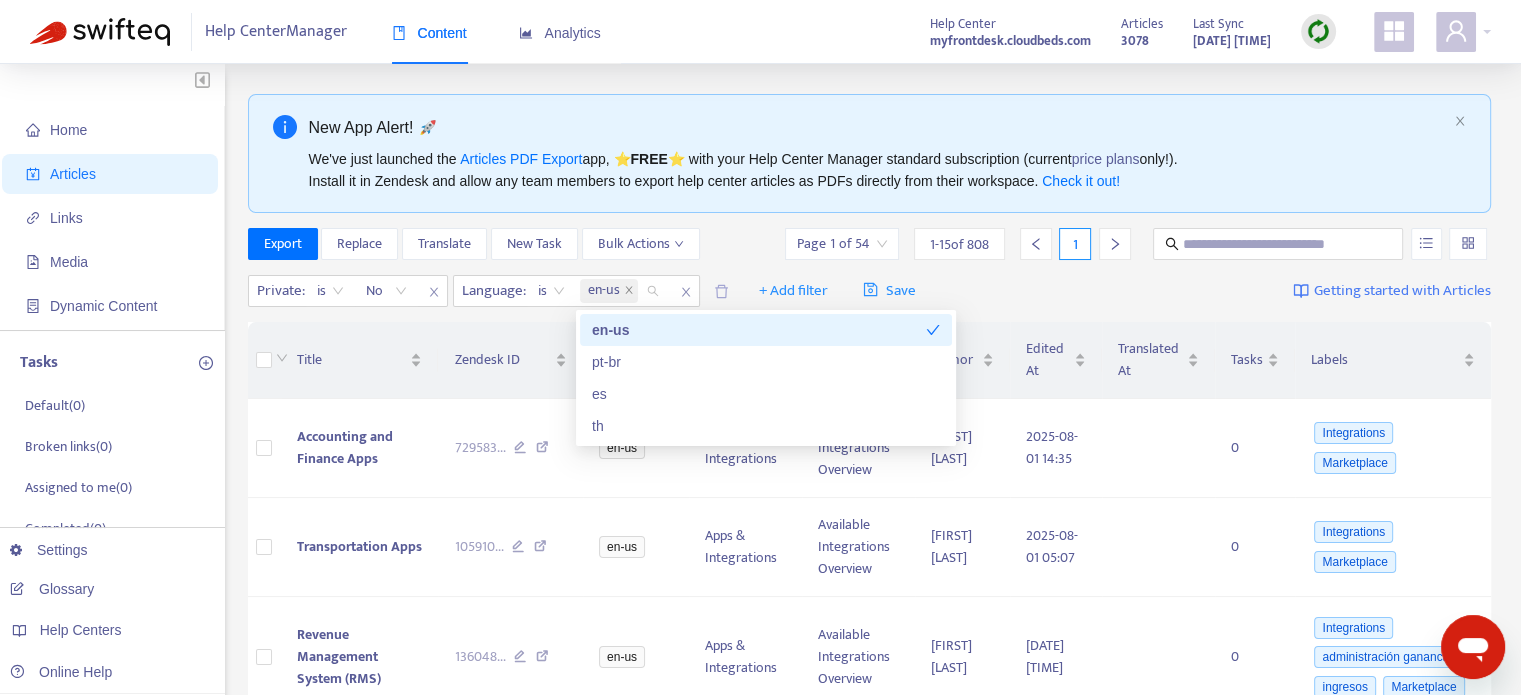 click on "Private : is No   Language : is en-us   + Add filter   Save Getting started with Articles" at bounding box center [870, 291] 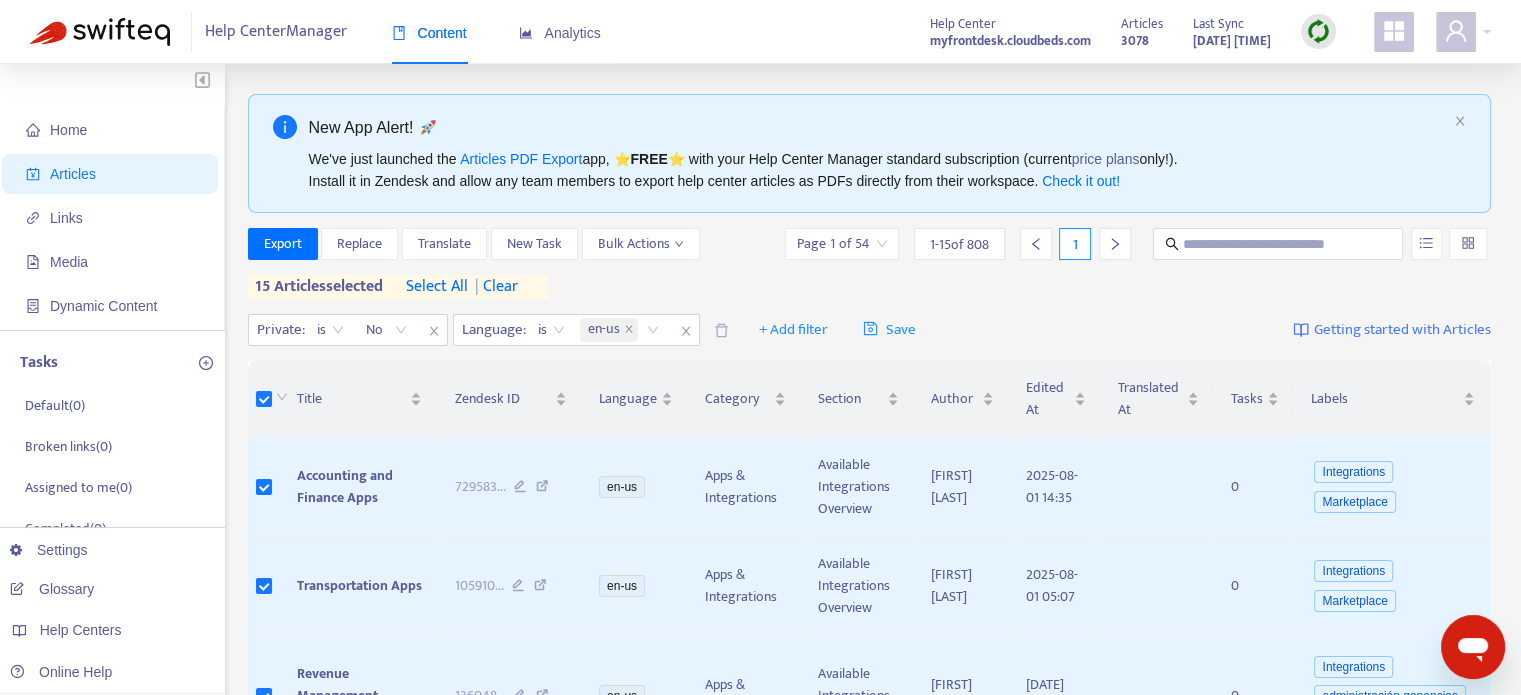 click on "select all" at bounding box center (437, 287) 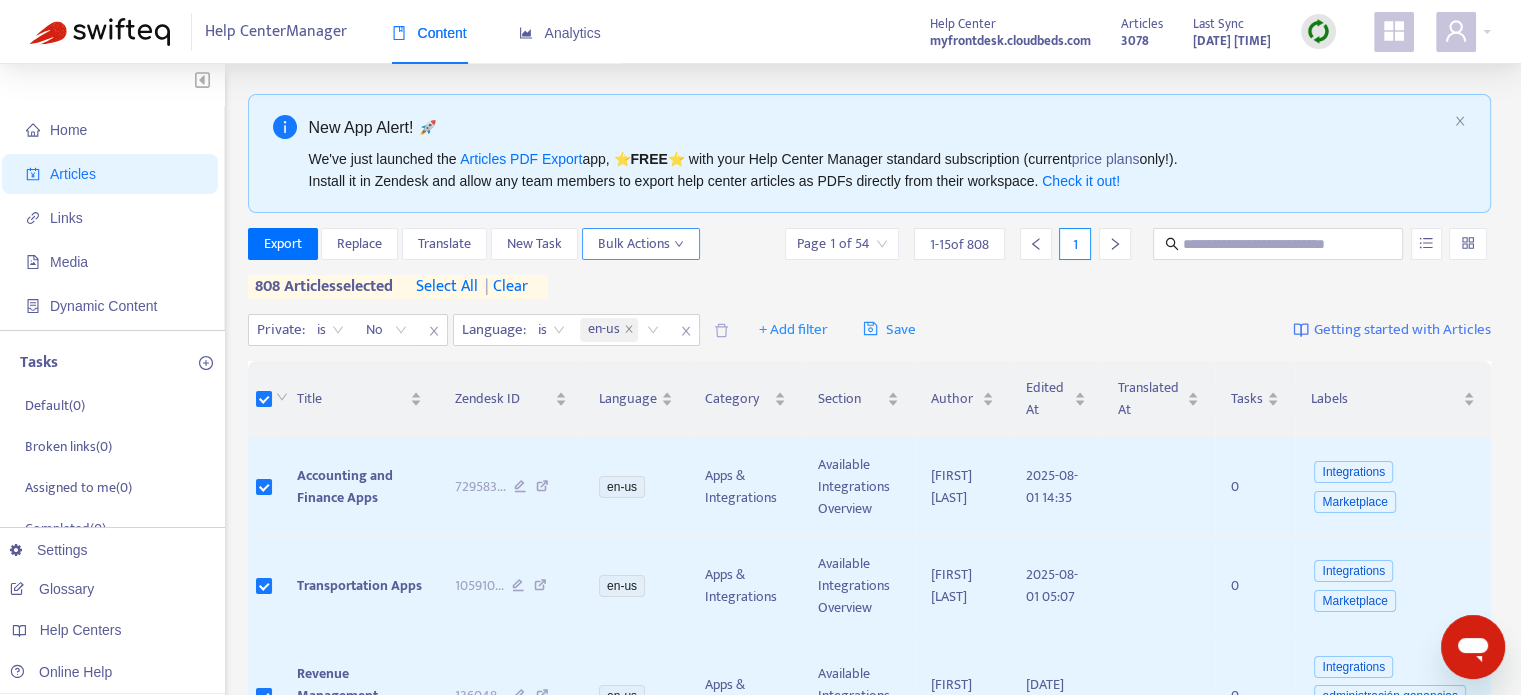 click on "Bulk Actions" at bounding box center [641, 244] 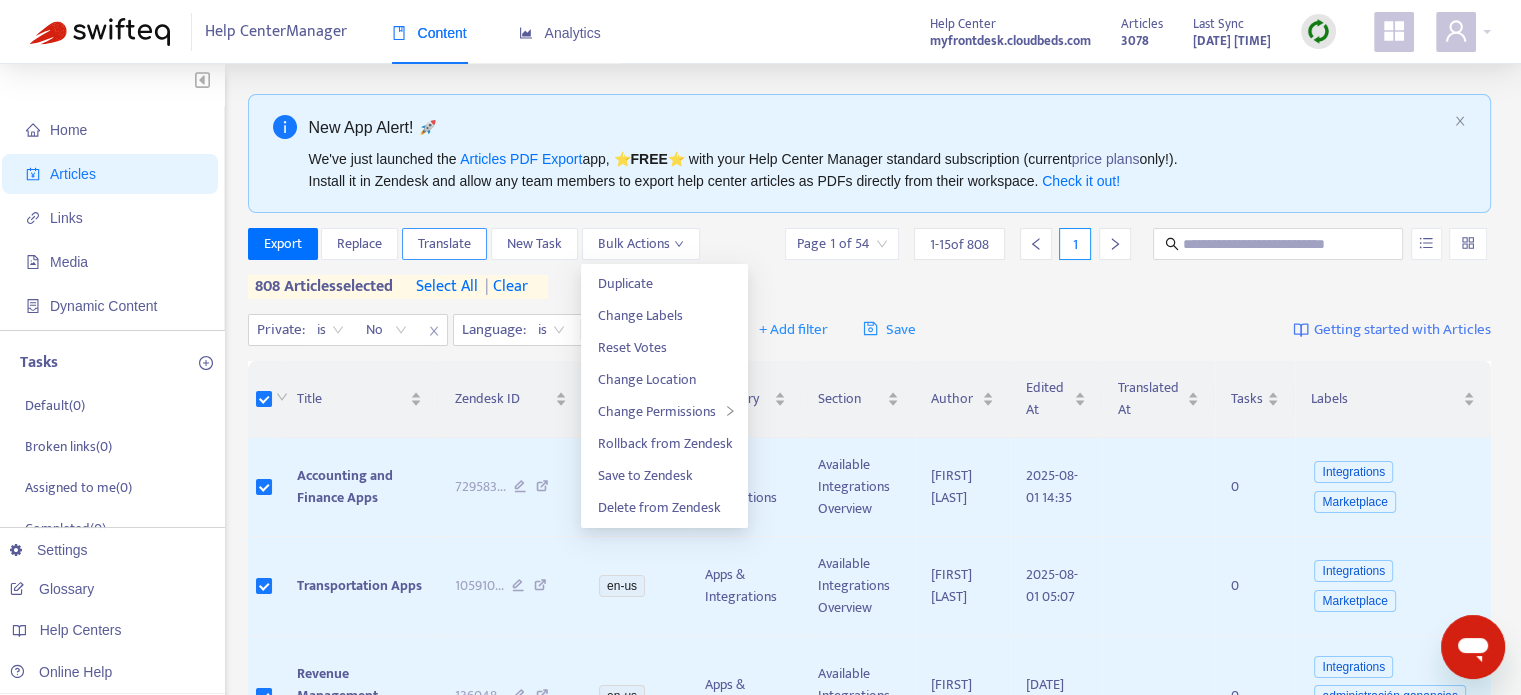 click on "Translate" at bounding box center [444, 244] 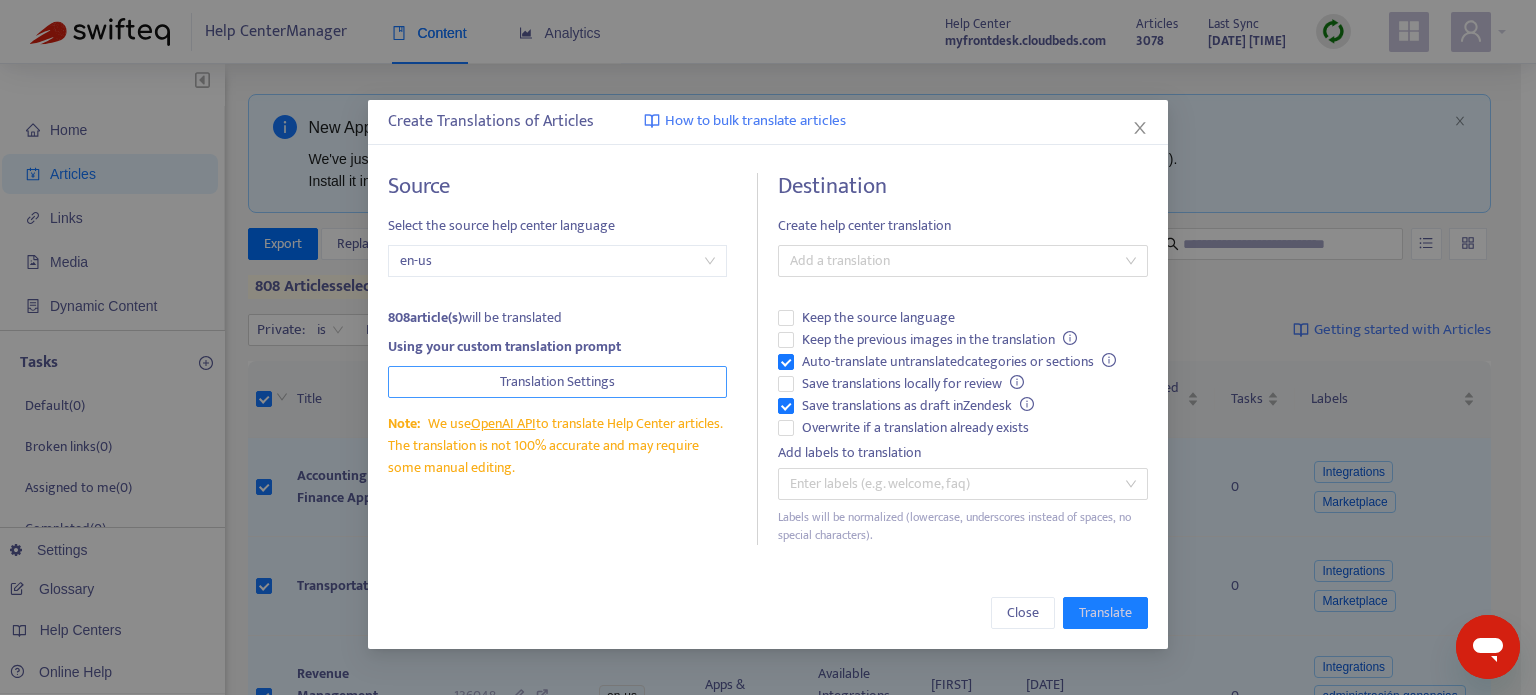 click on "Translation Settings" at bounding box center (557, 382) 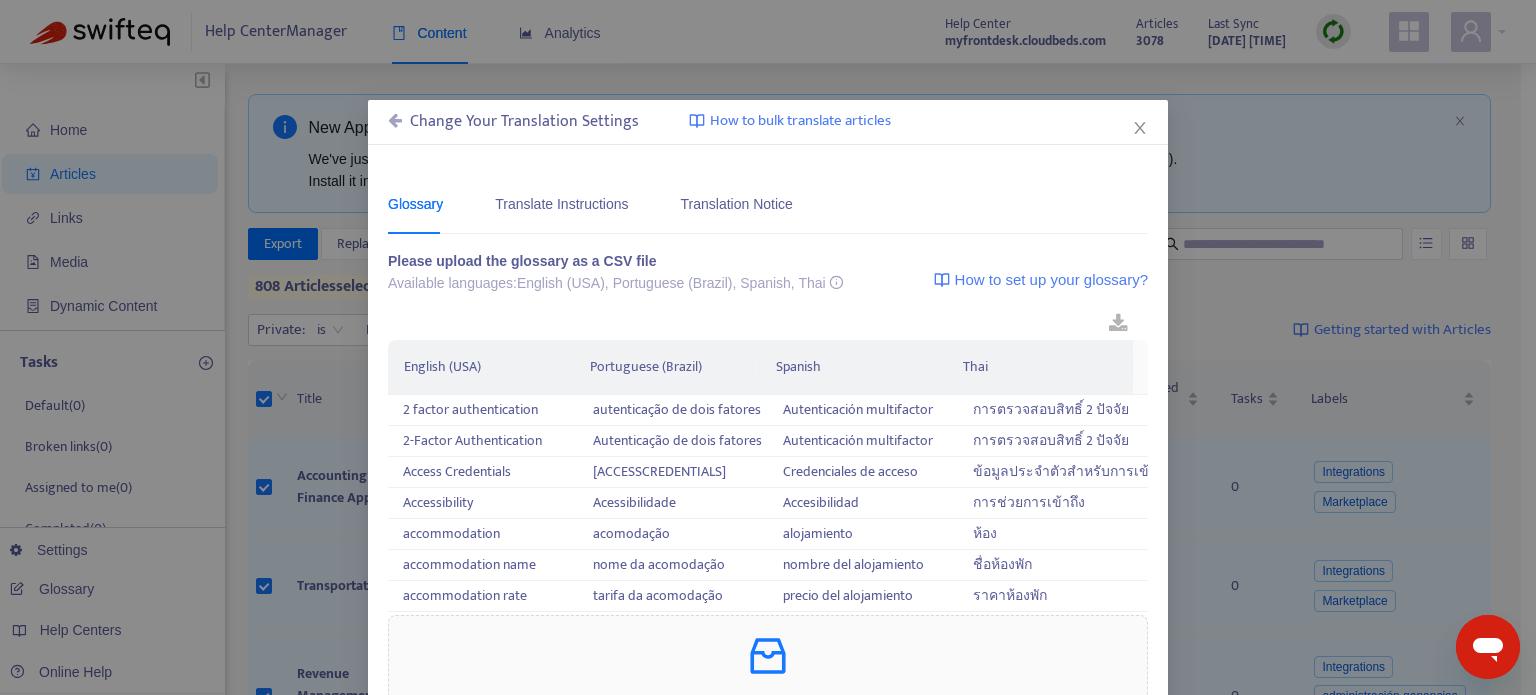 click on "Change Your Translation Settings How to bulk translate articles" at bounding box center (768, 122) 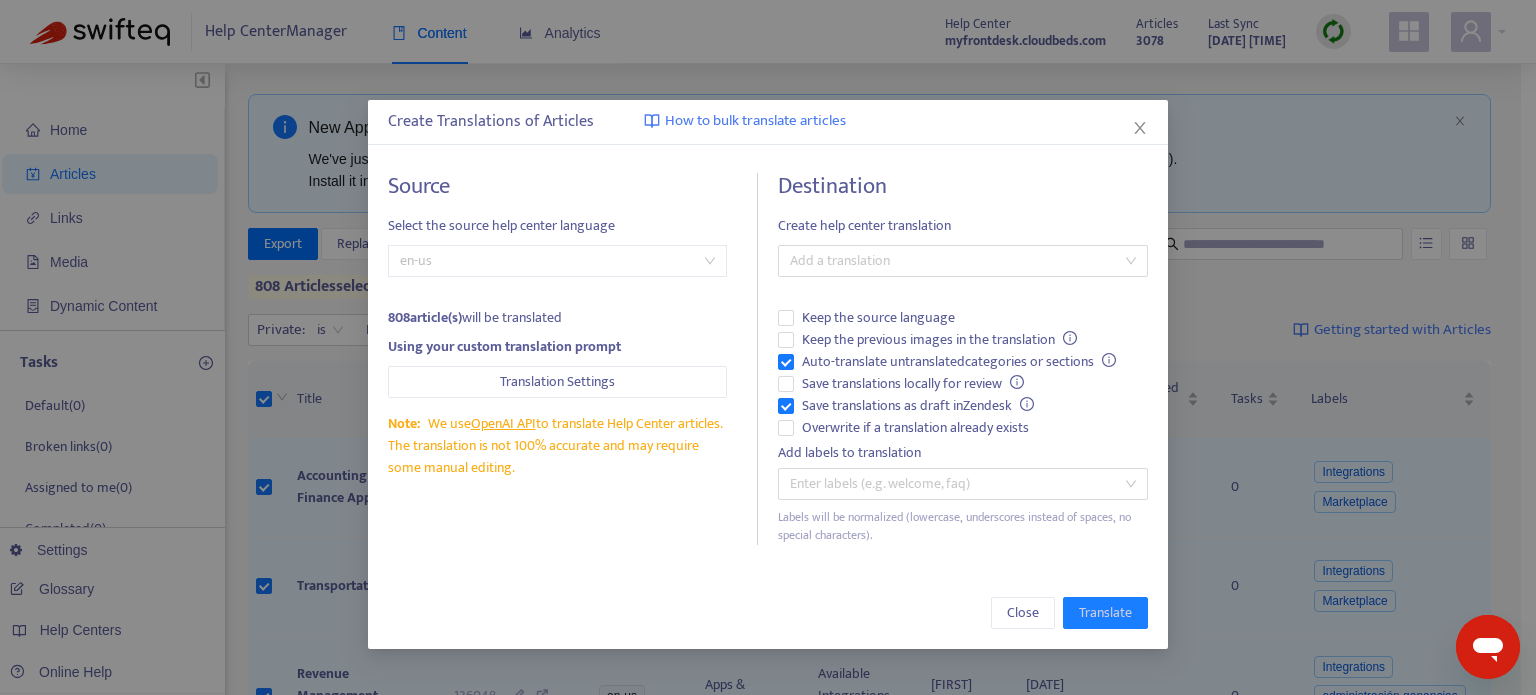 click on "en-us" at bounding box center [557, 261] 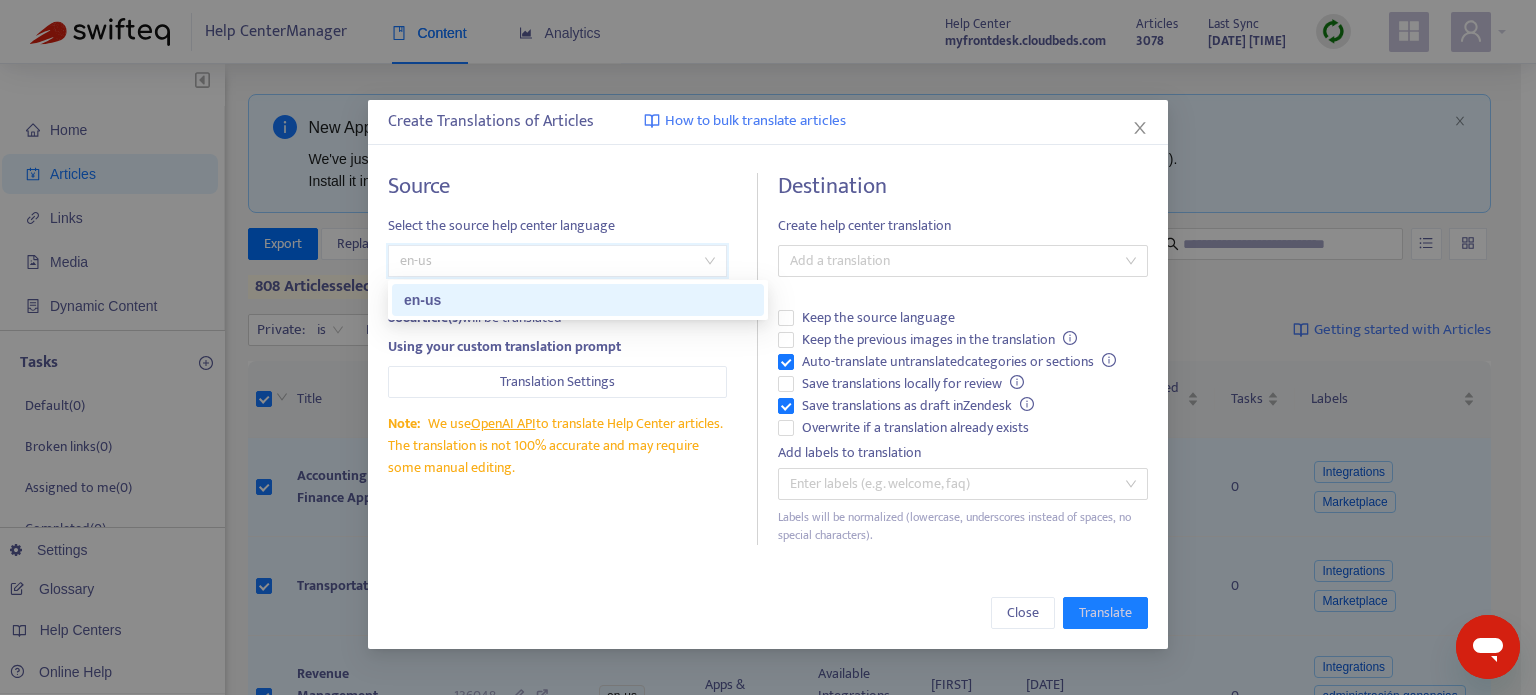 click on "en-us" at bounding box center [578, 300] 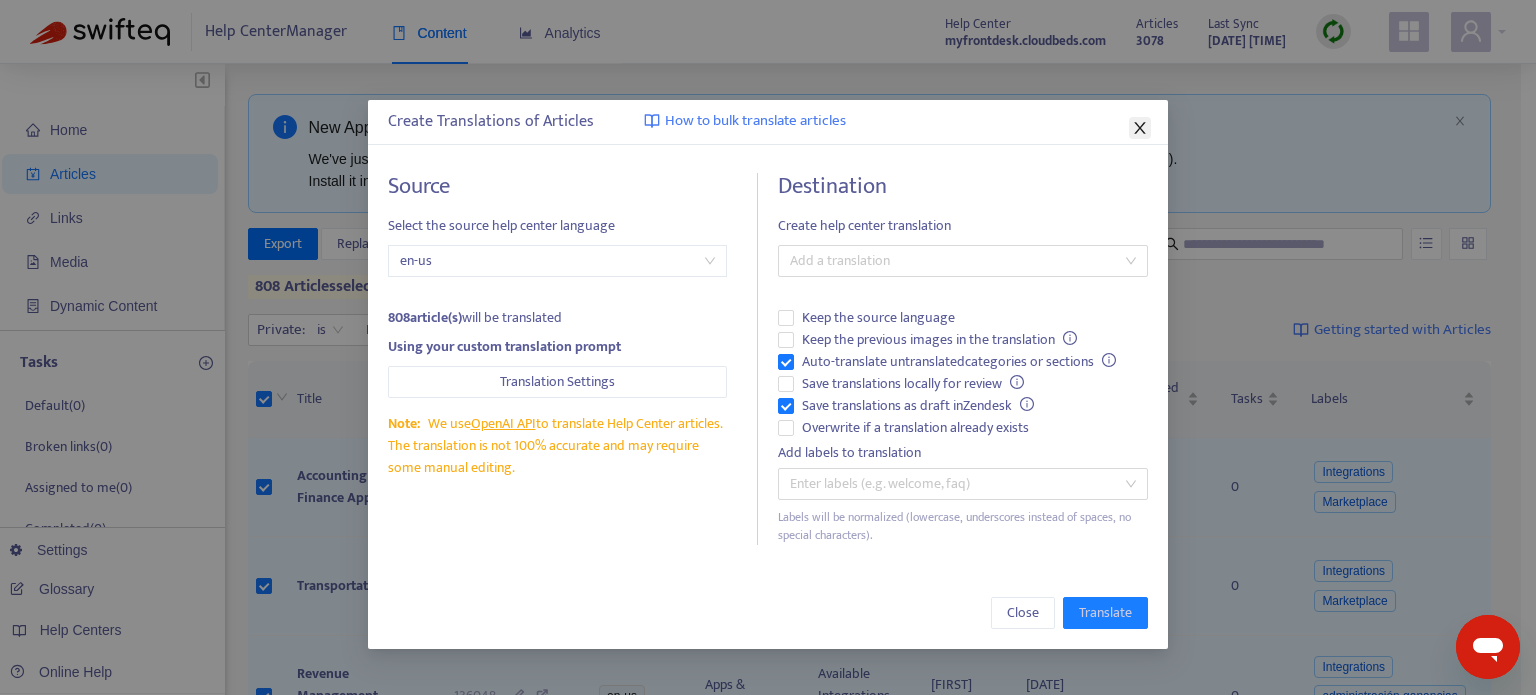 click 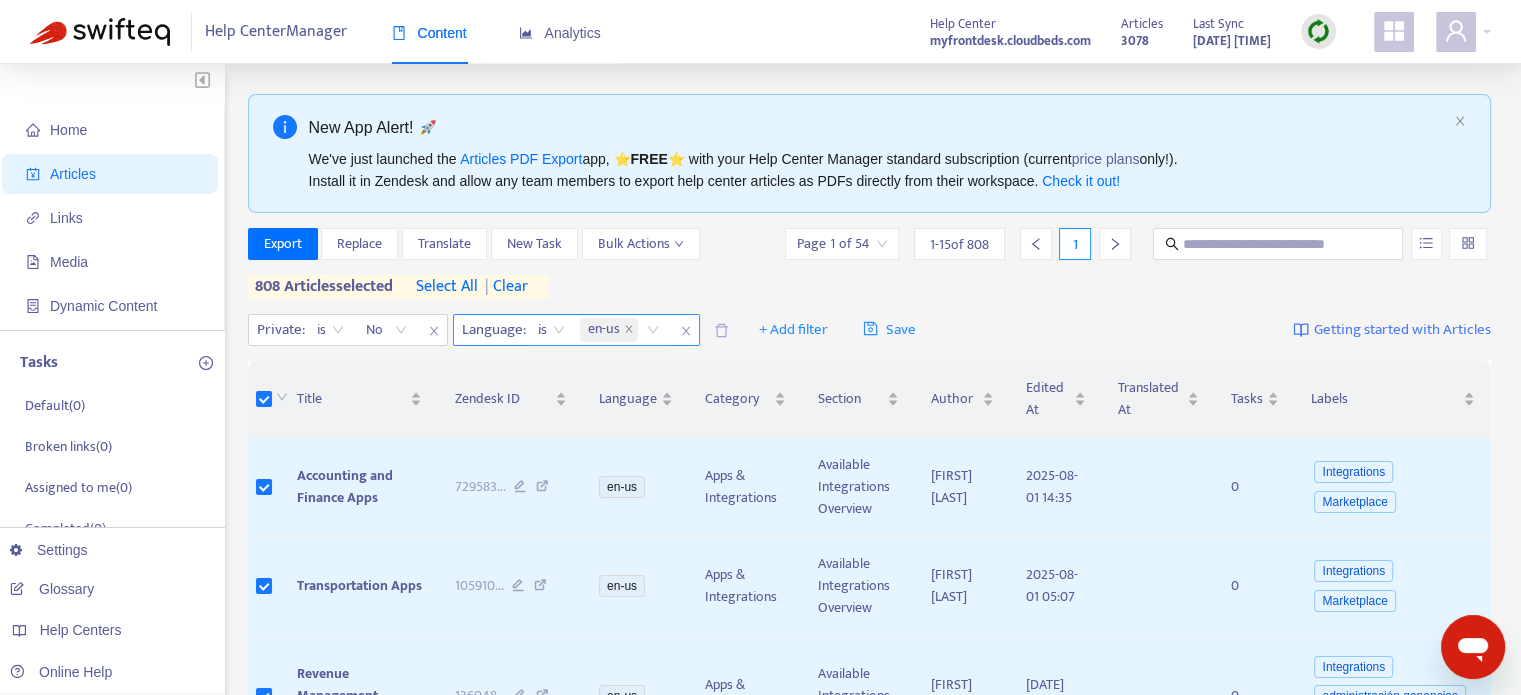 click on "en-us" at bounding box center (604, 330) 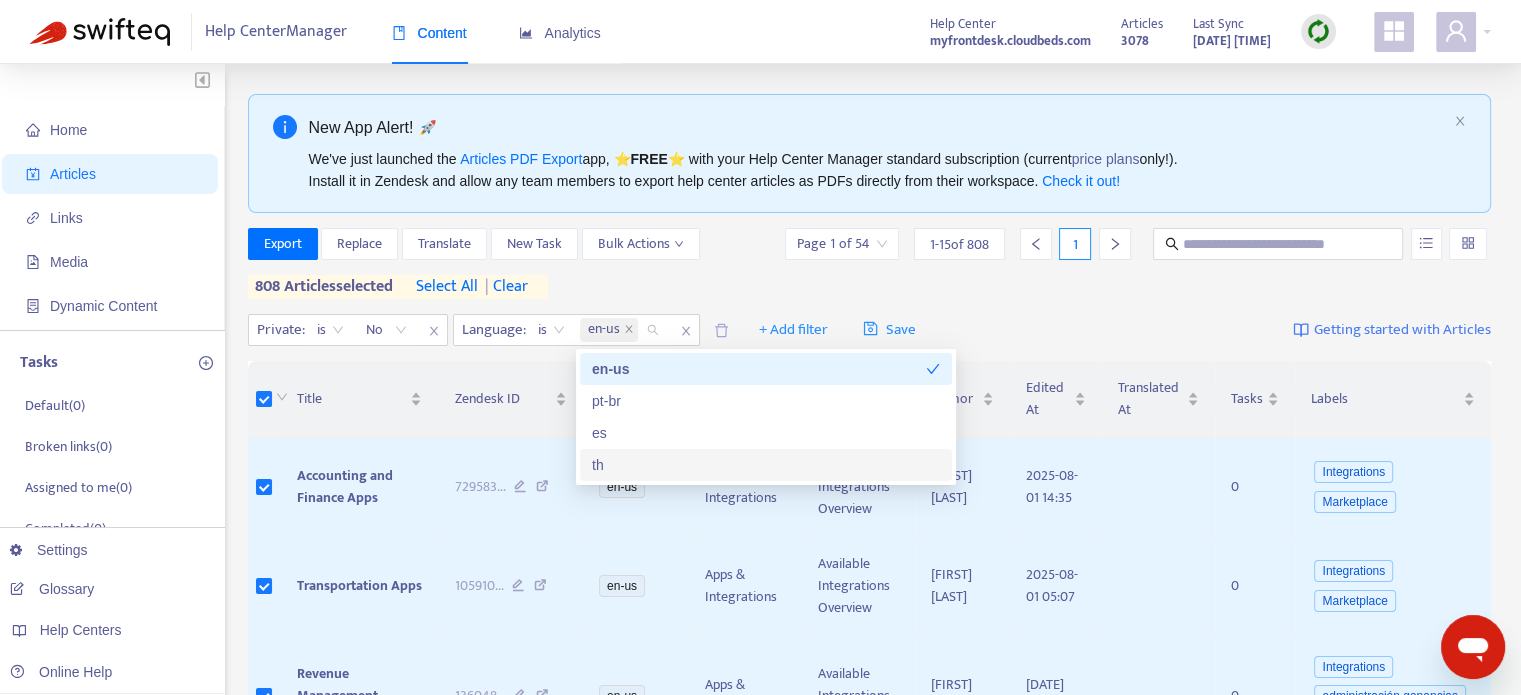 click on "th" at bounding box center [766, 465] 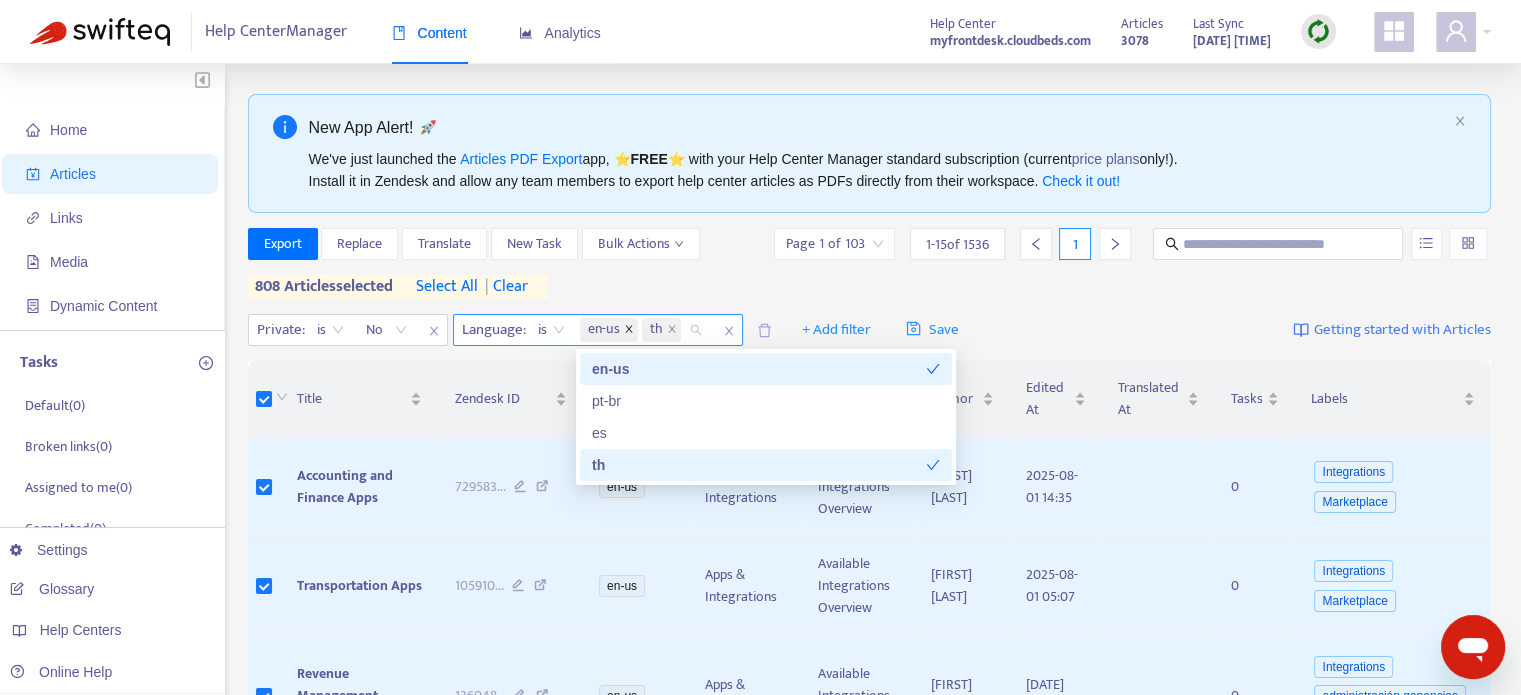 click 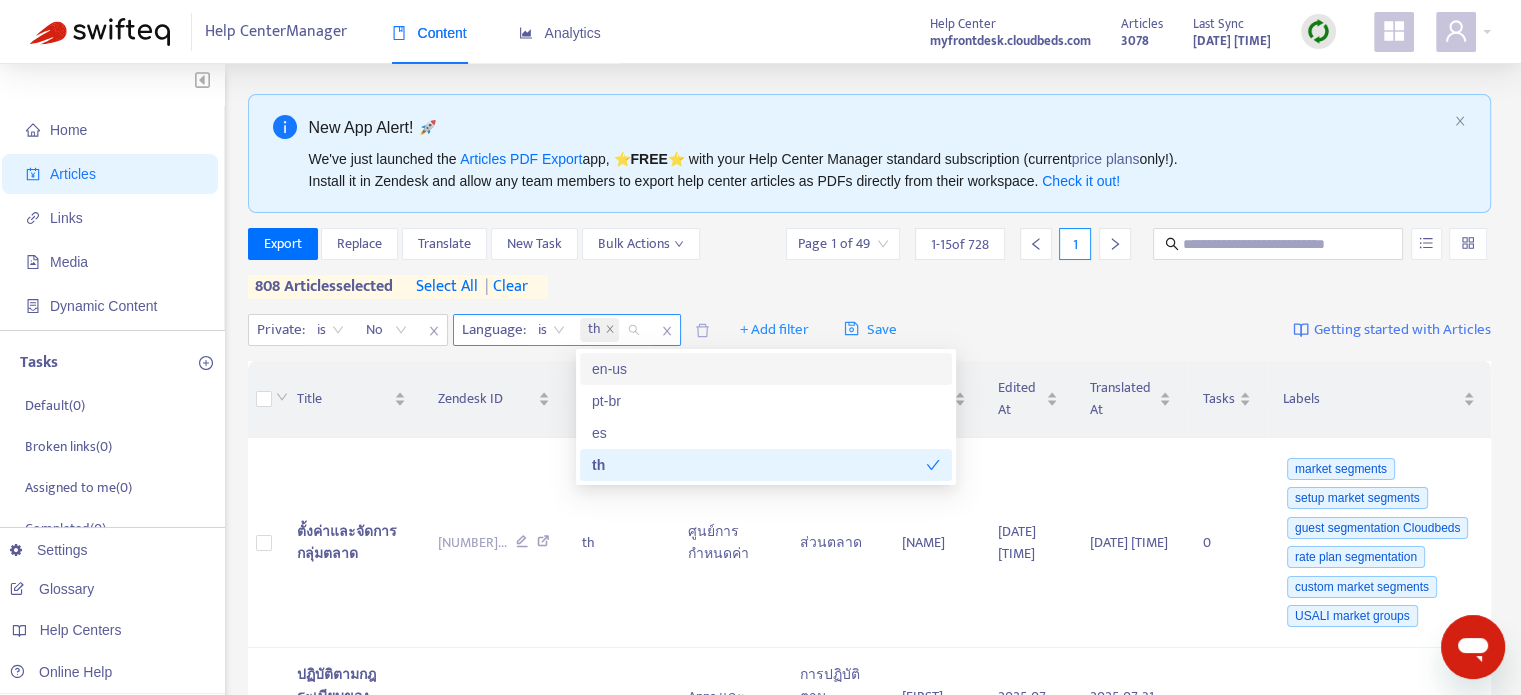 click on "Private : is No   Language : is th   + Add filter   Save Getting started with Articles" at bounding box center [870, 330] 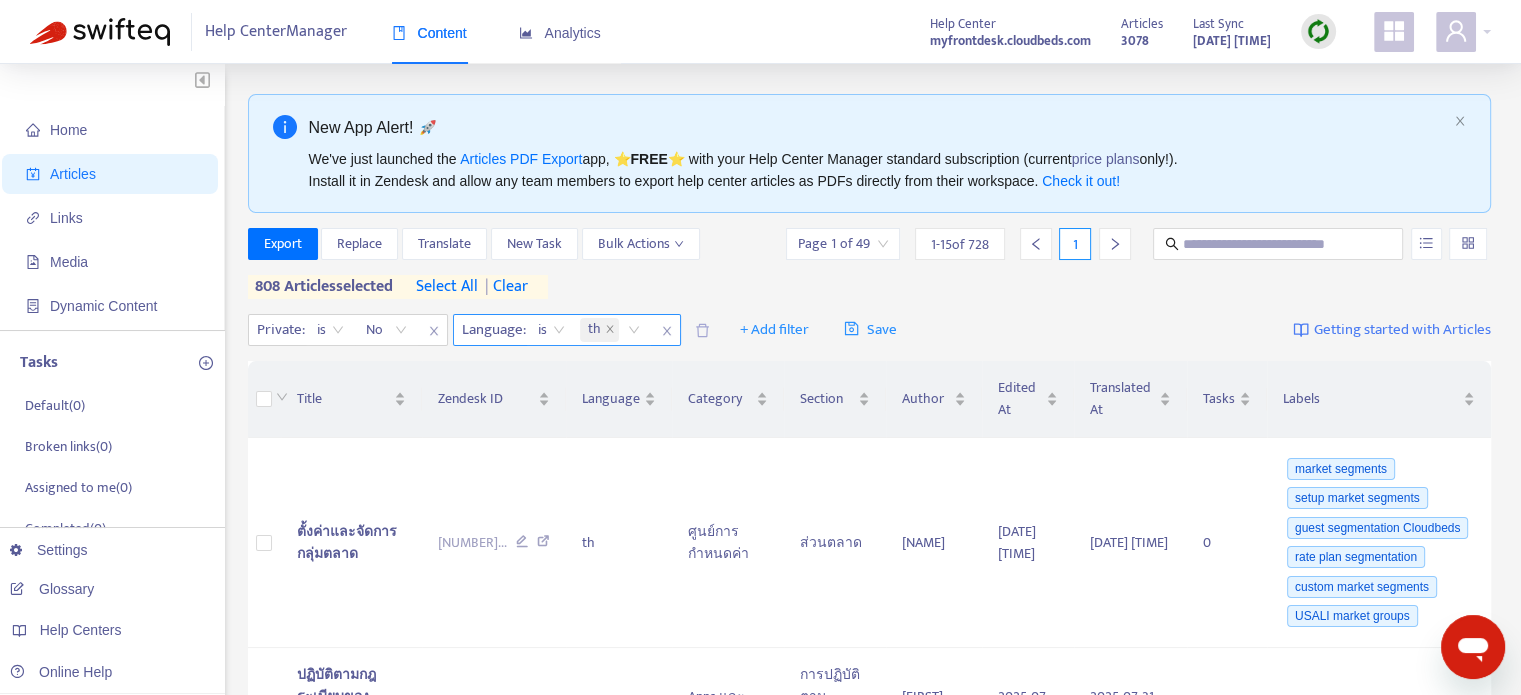 click on "select all" at bounding box center [447, 287] 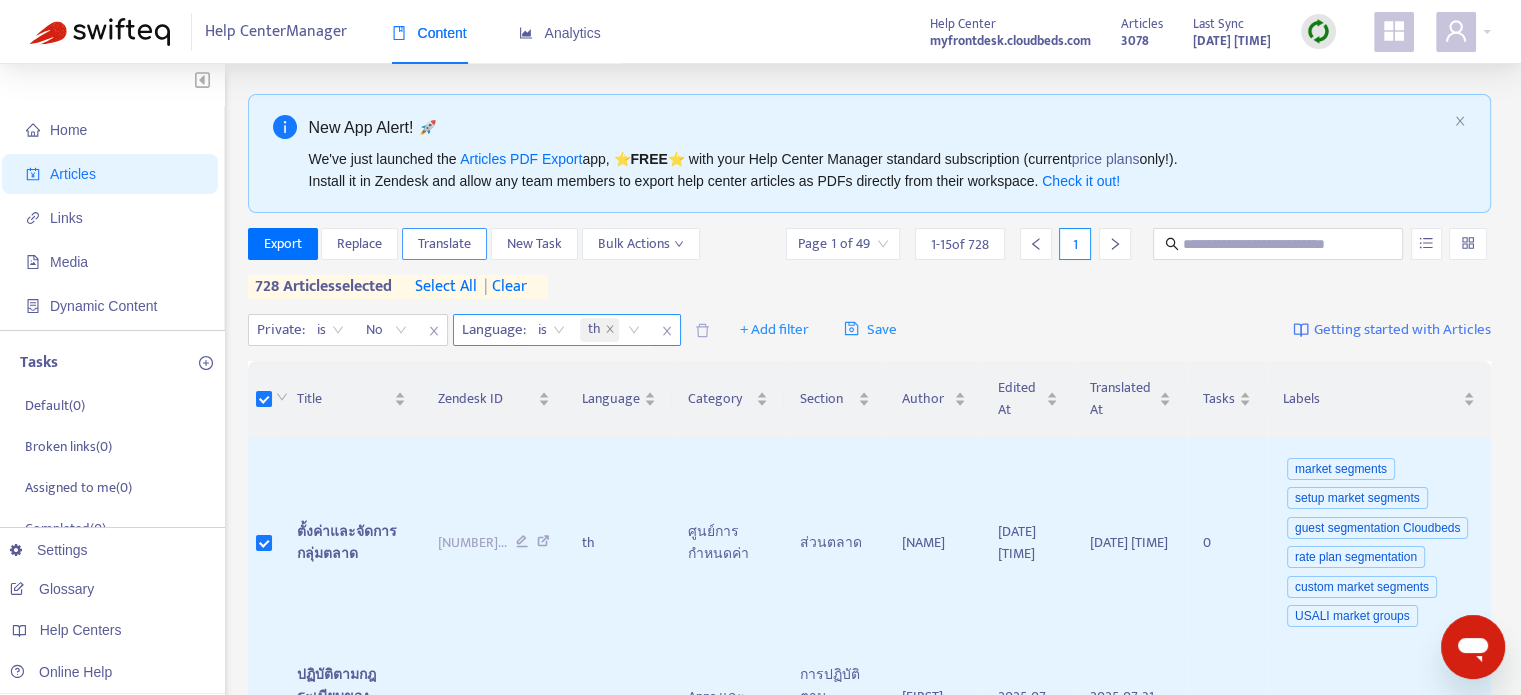 click on "Translate" at bounding box center (444, 244) 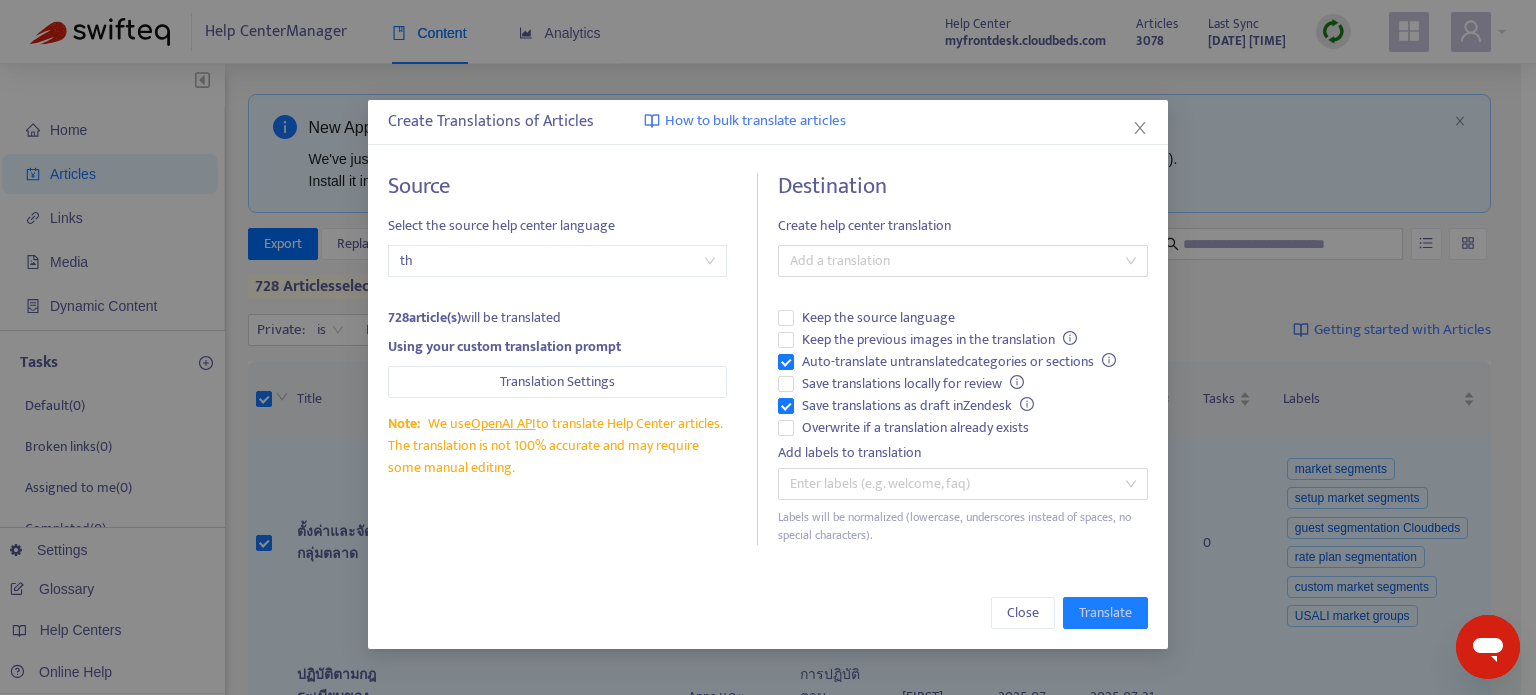 click on "th" at bounding box center (557, 261) 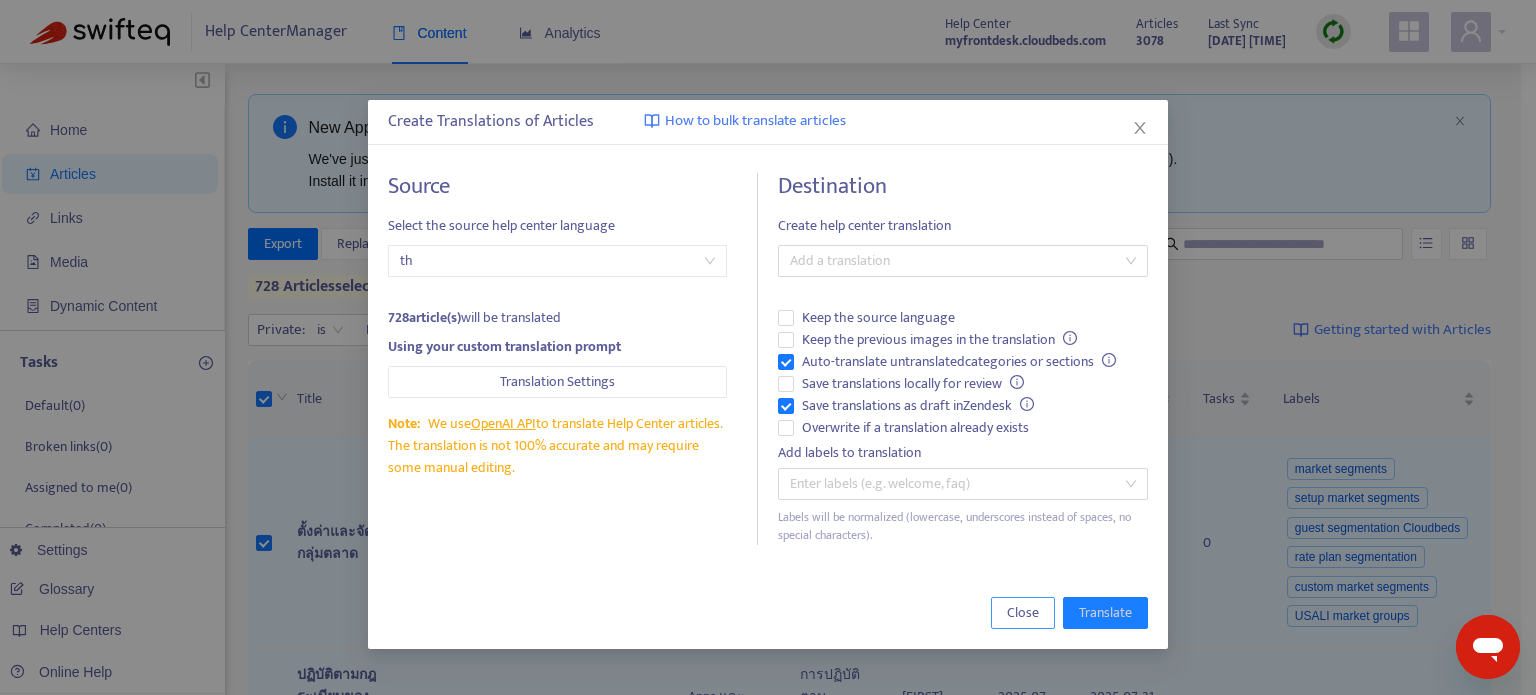 click on "Close" at bounding box center [1023, 613] 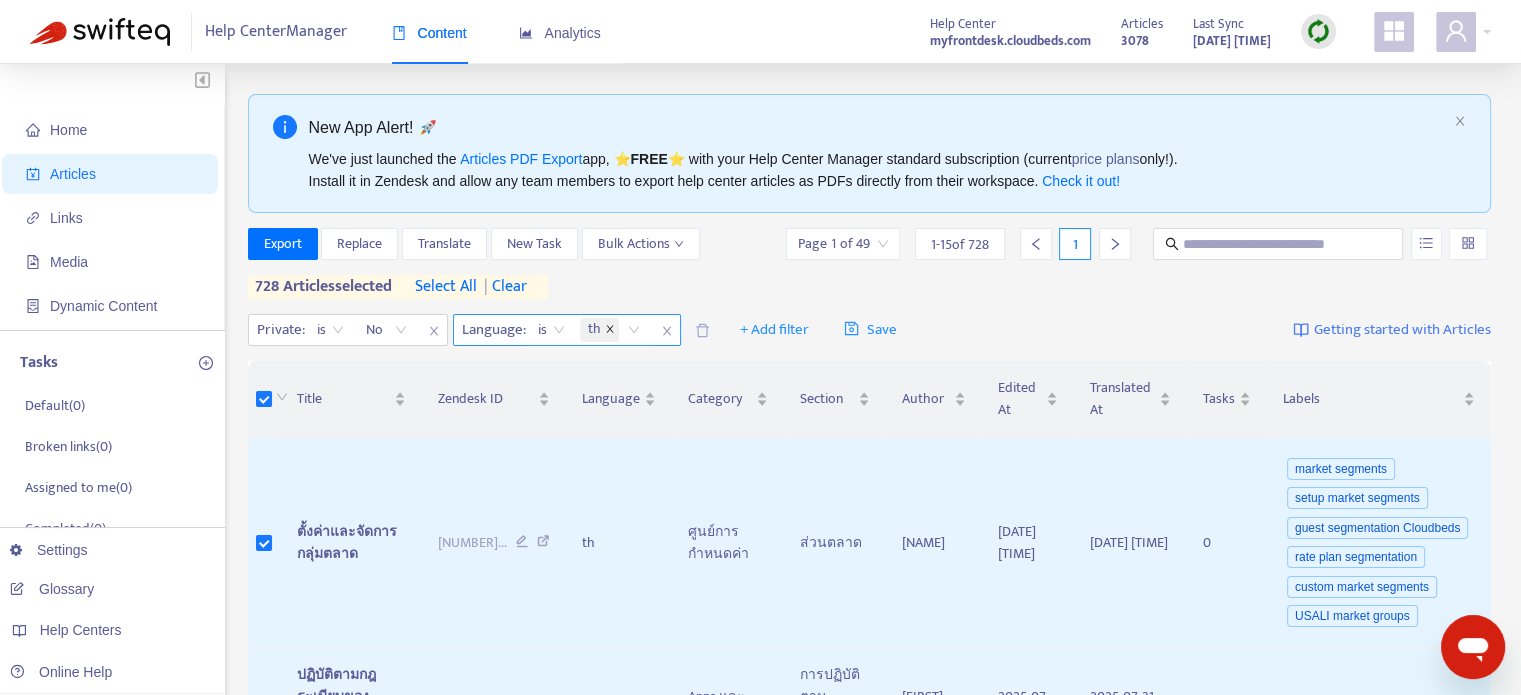 click 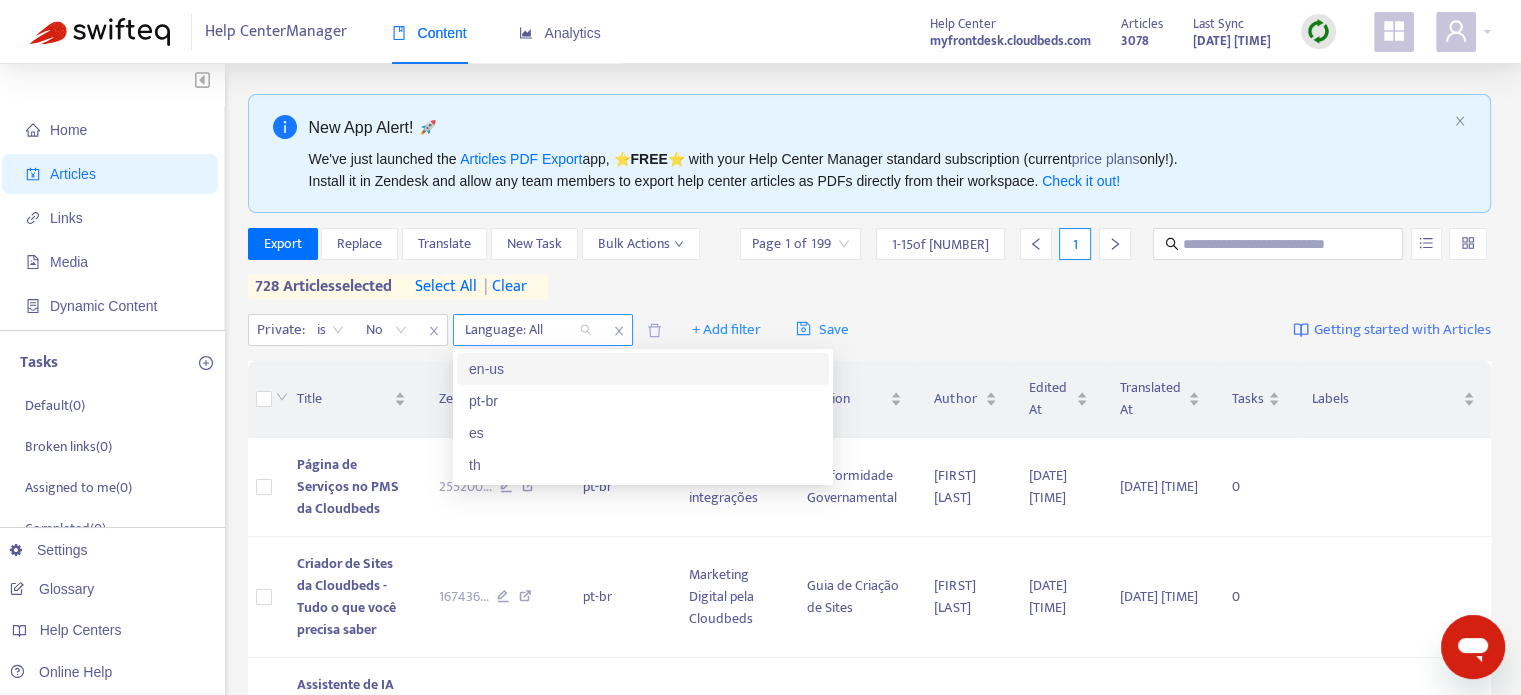 click on "Language: All" at bounding box center [528, 330] 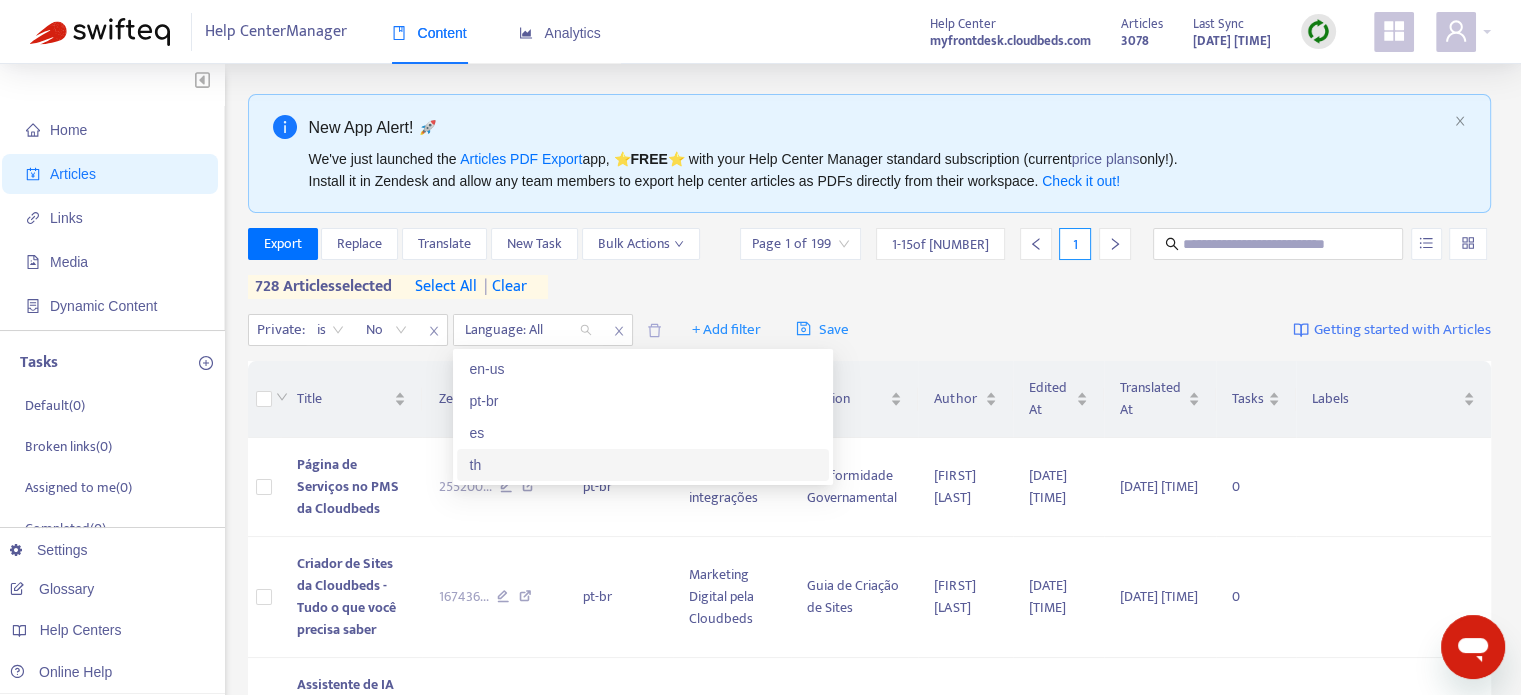 click on "th" at bounding box center [643, 465] 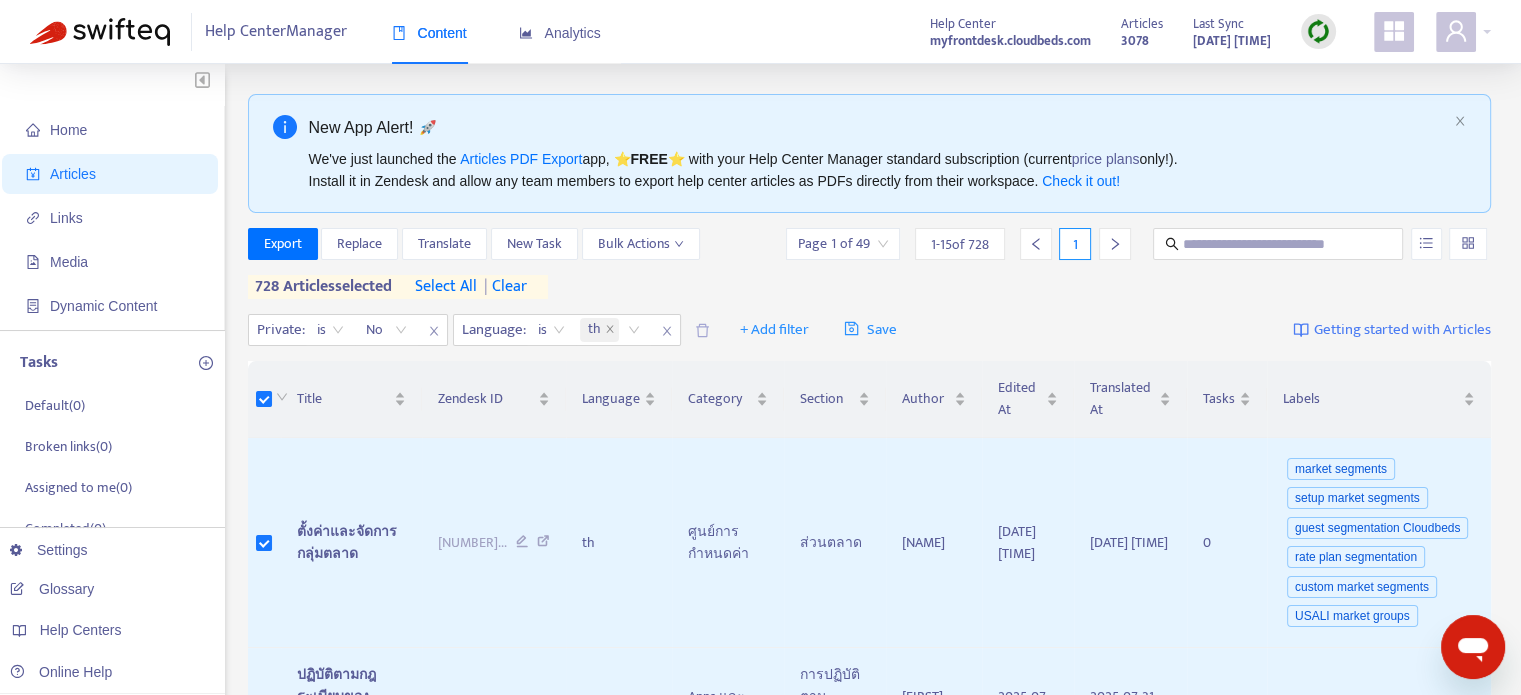click on "Private : is No   Language : is th   + Add filter   Save Getting started with Articles" at bounding box center [870, 330] 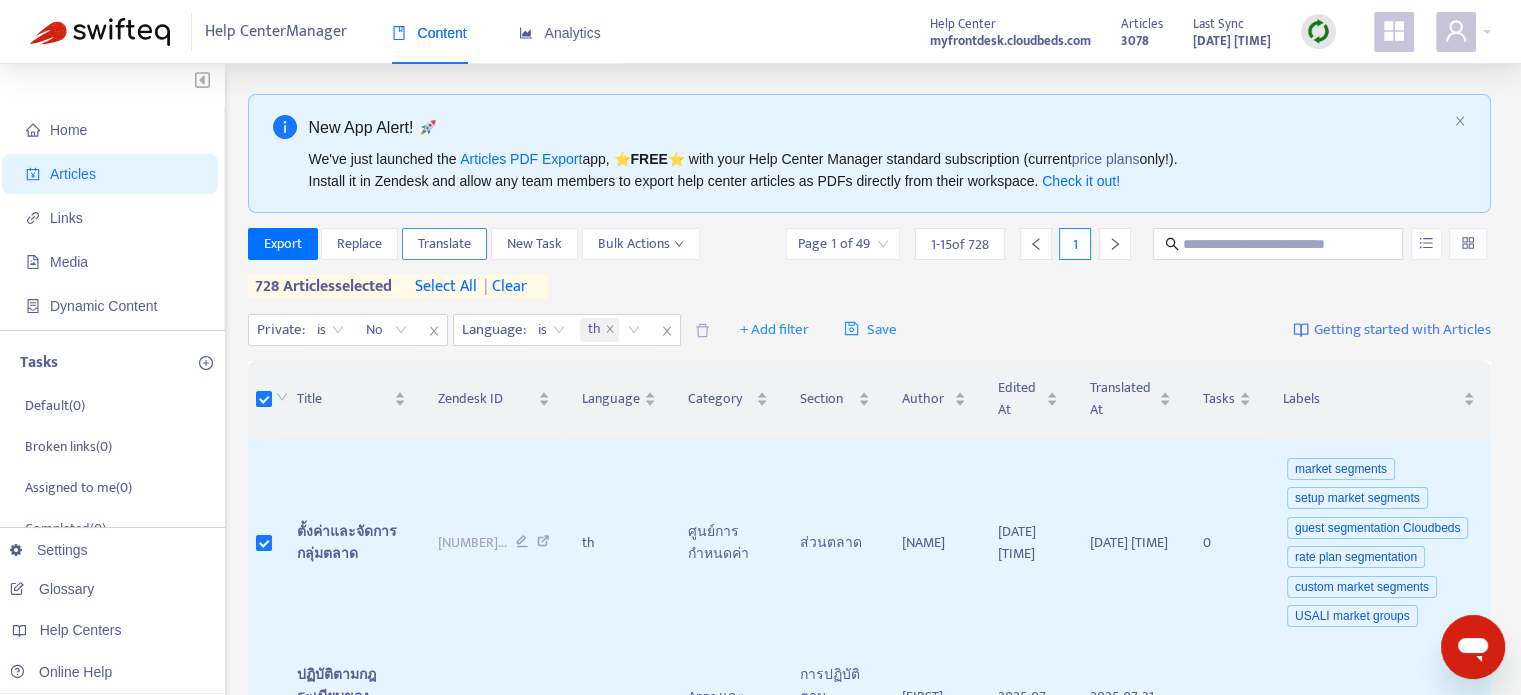 click on "Translate" at bounding box center (444, 244) 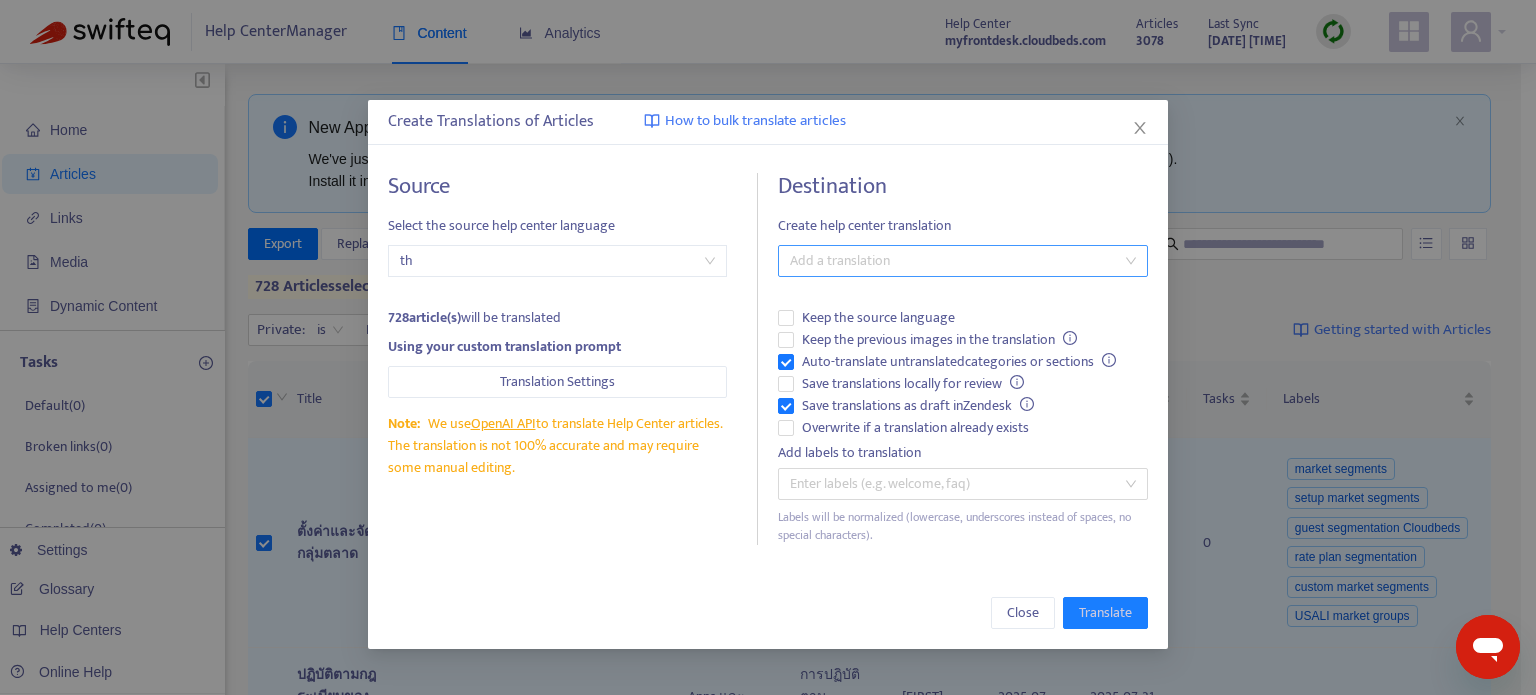 click at bounding box center [953, 261] 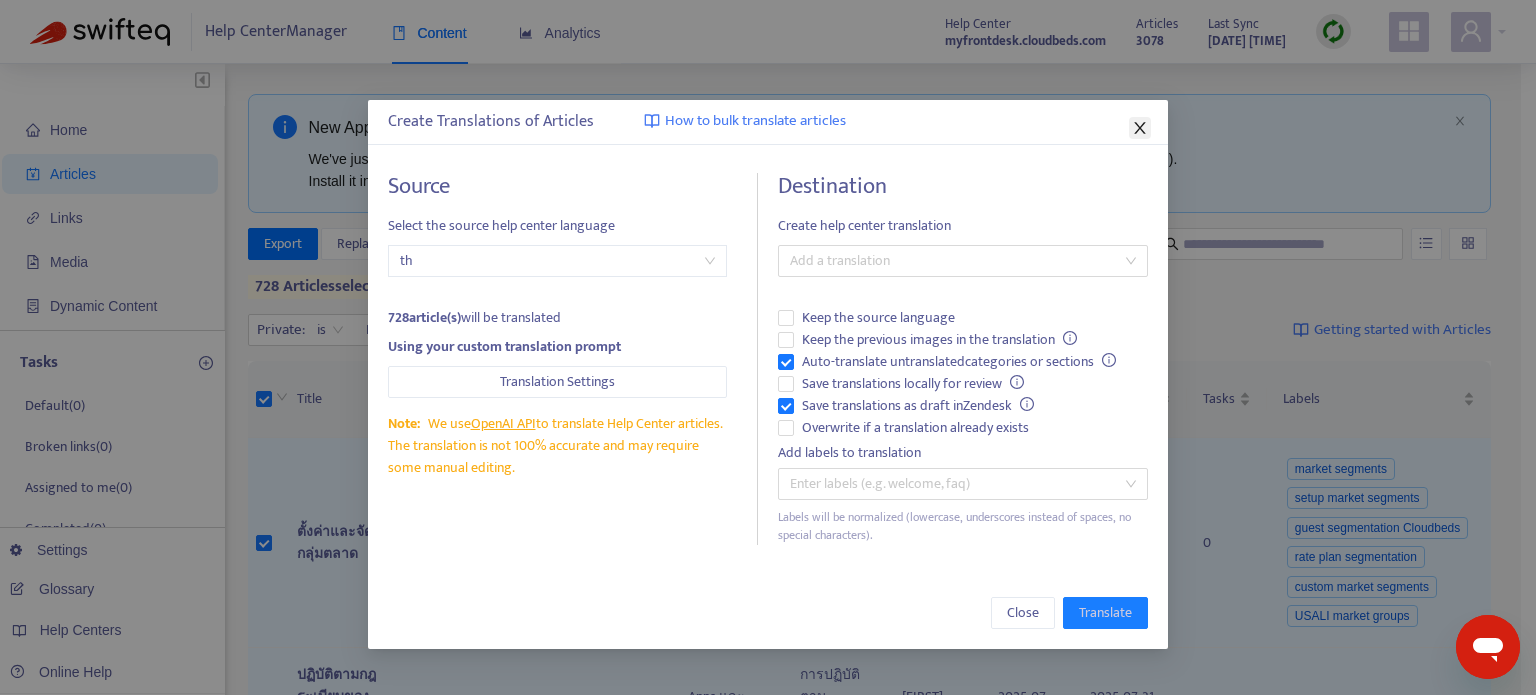 click 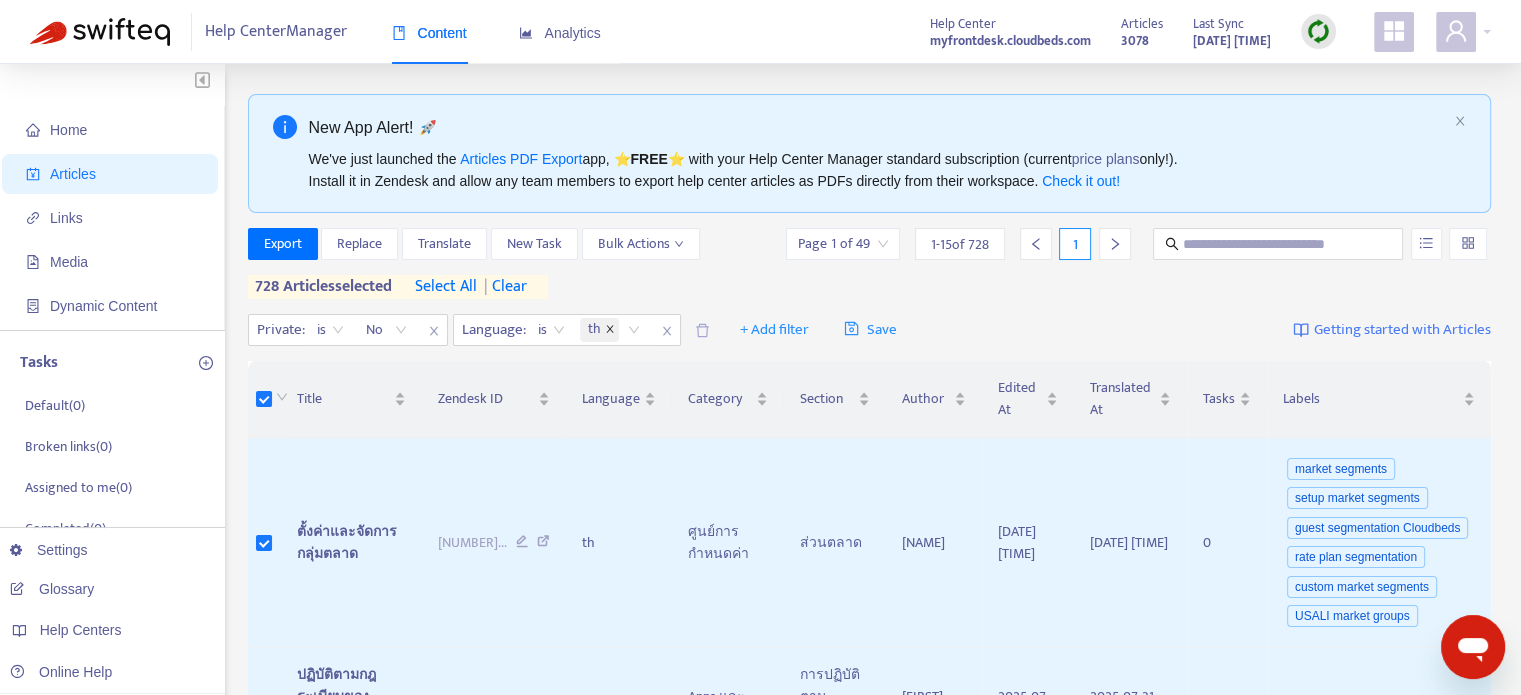 click 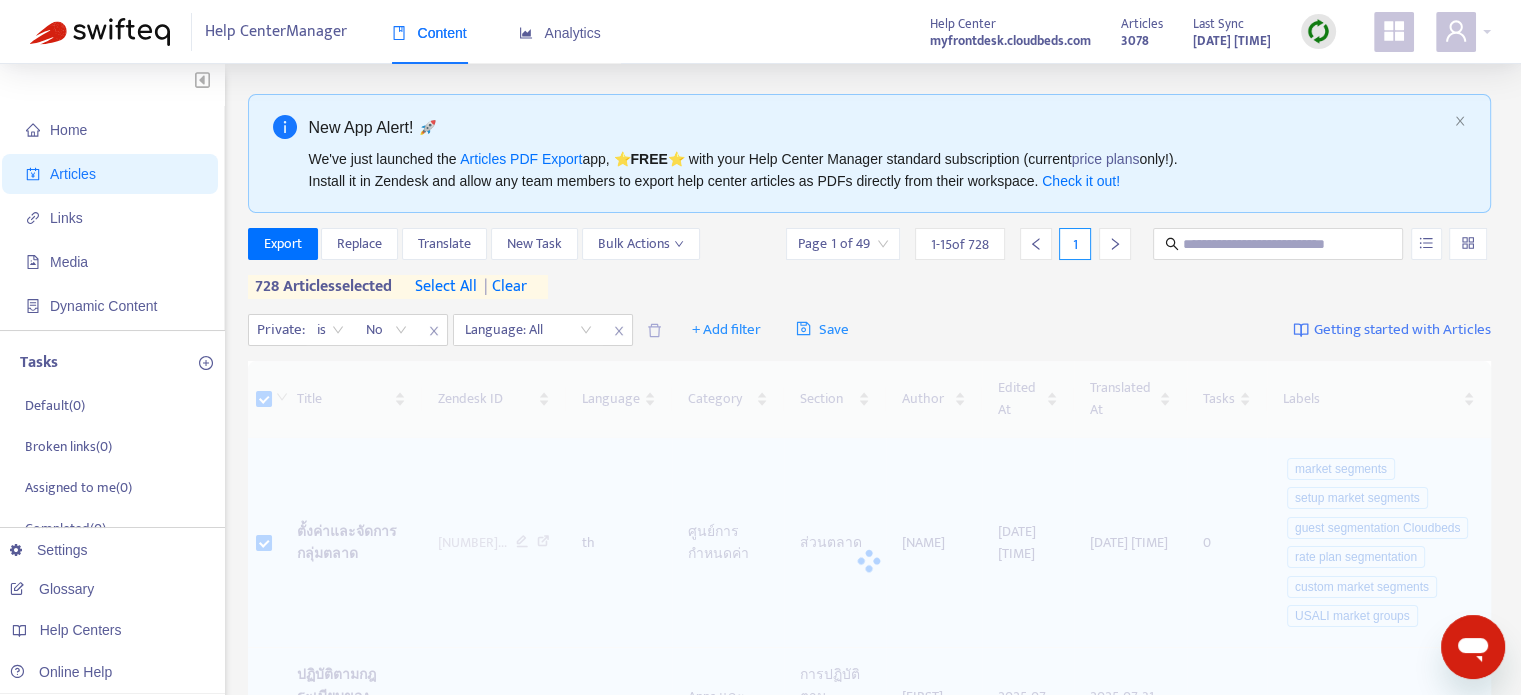 click at bounding box center [518, 330] 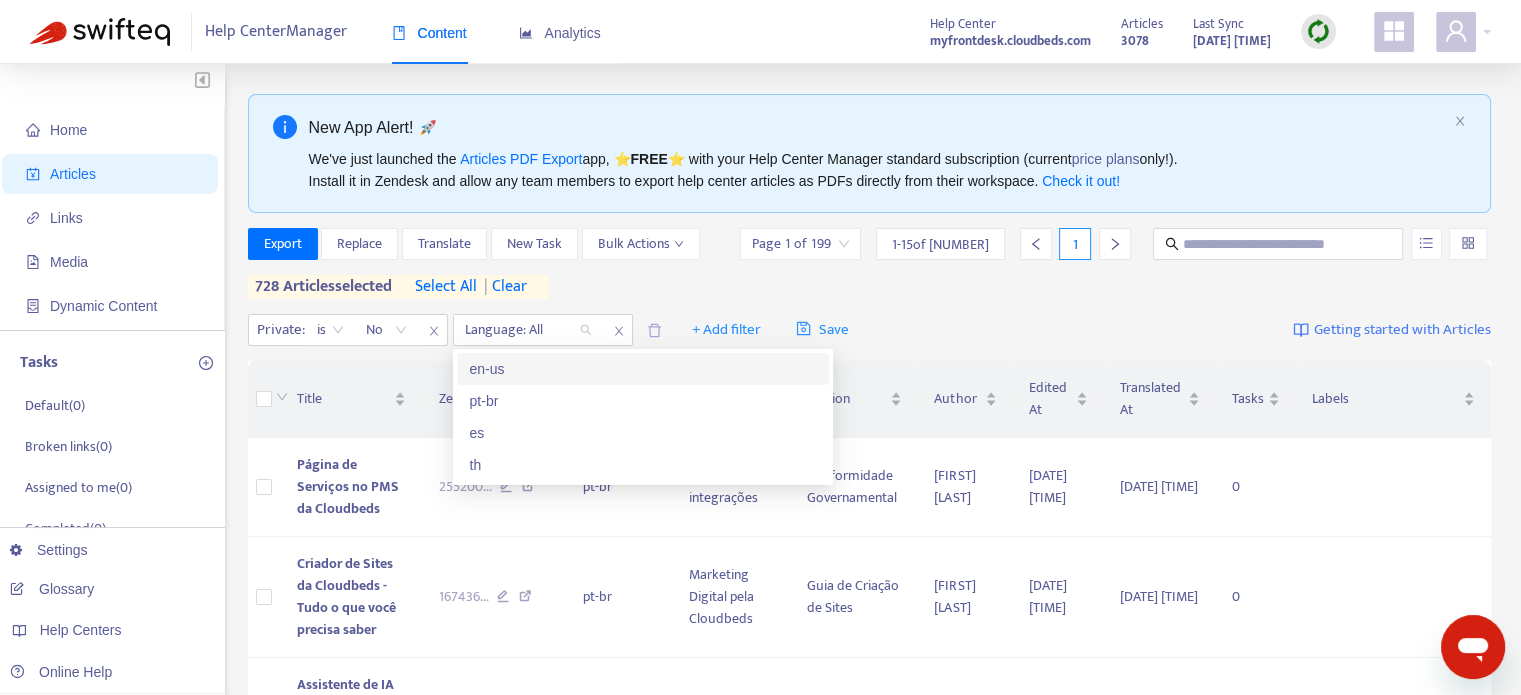 click on "en-us" at bounding box center [643, 369] 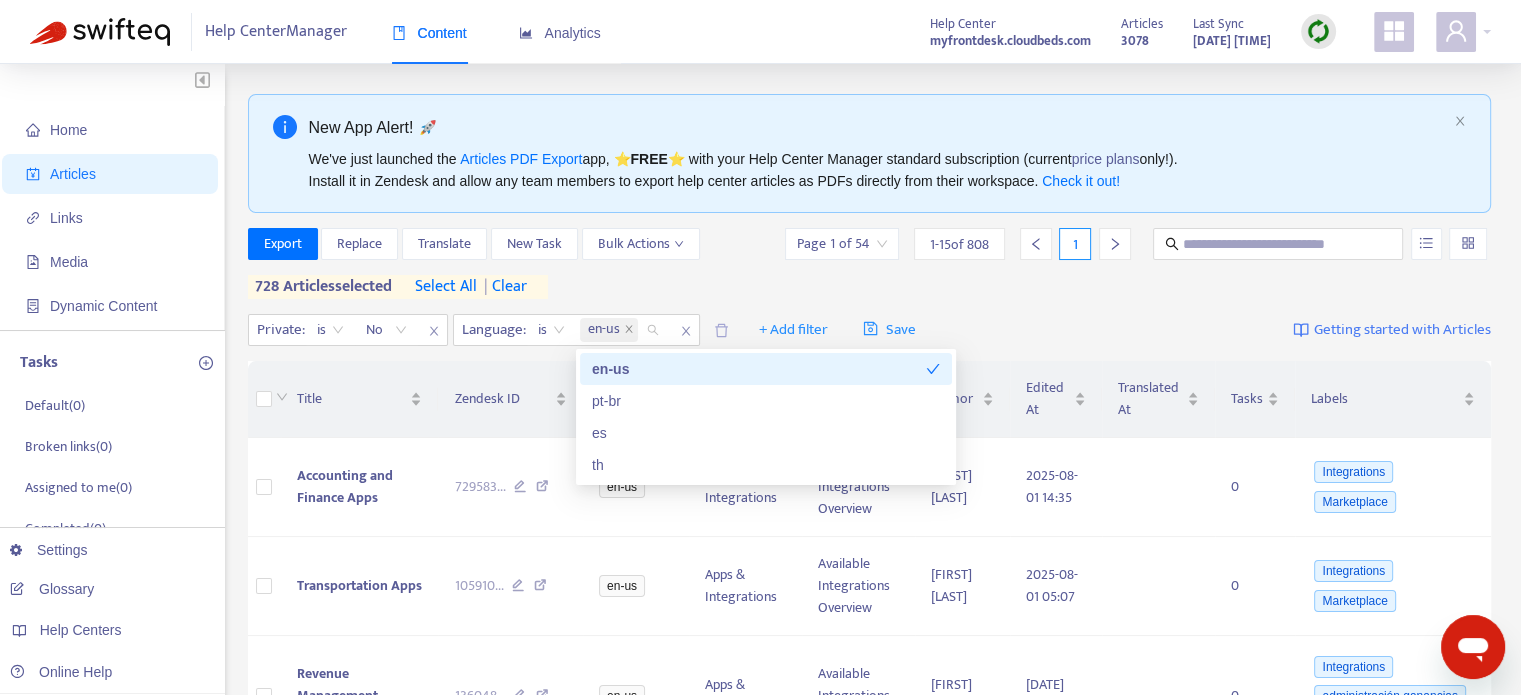 click on "select all" at bounding box center [446, 287] 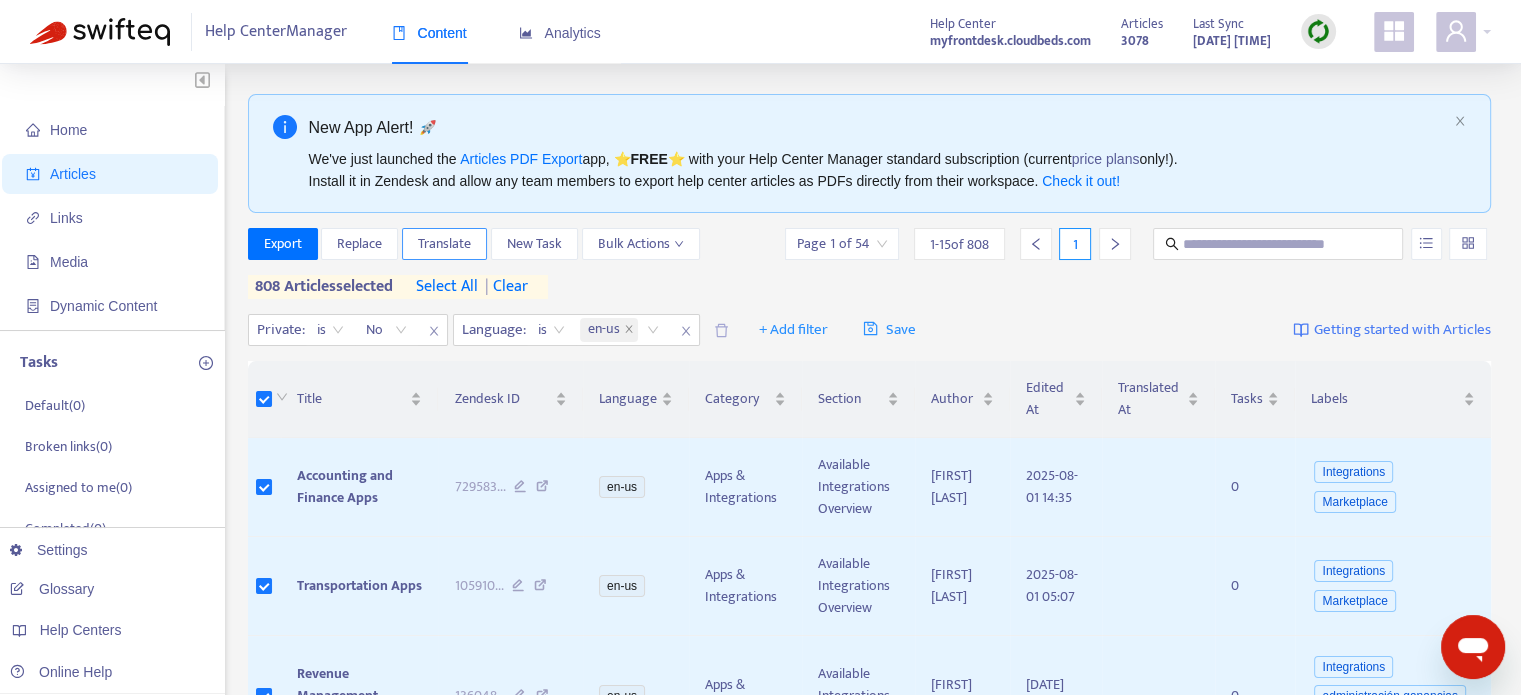 click on "Translate" at bounding box center (444, 244) 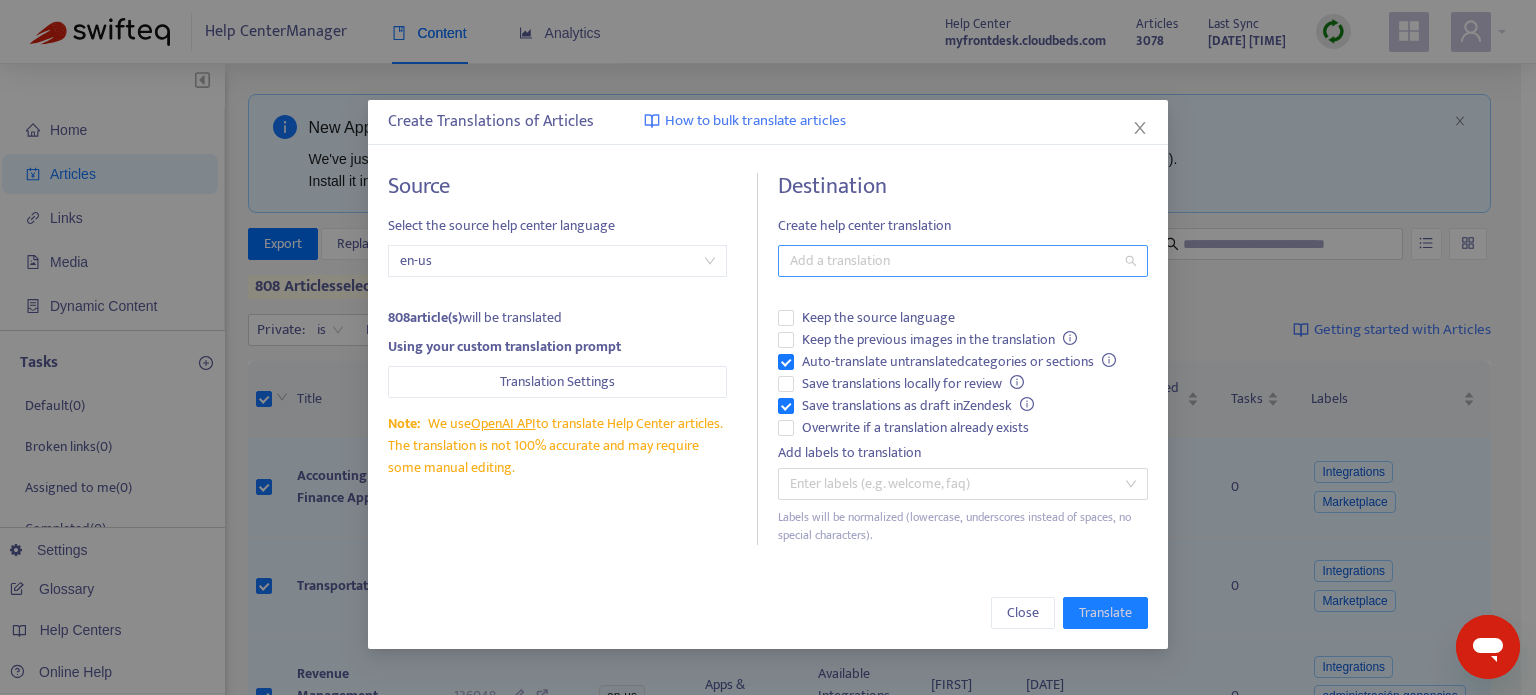 click at bounding box center [953, 261] 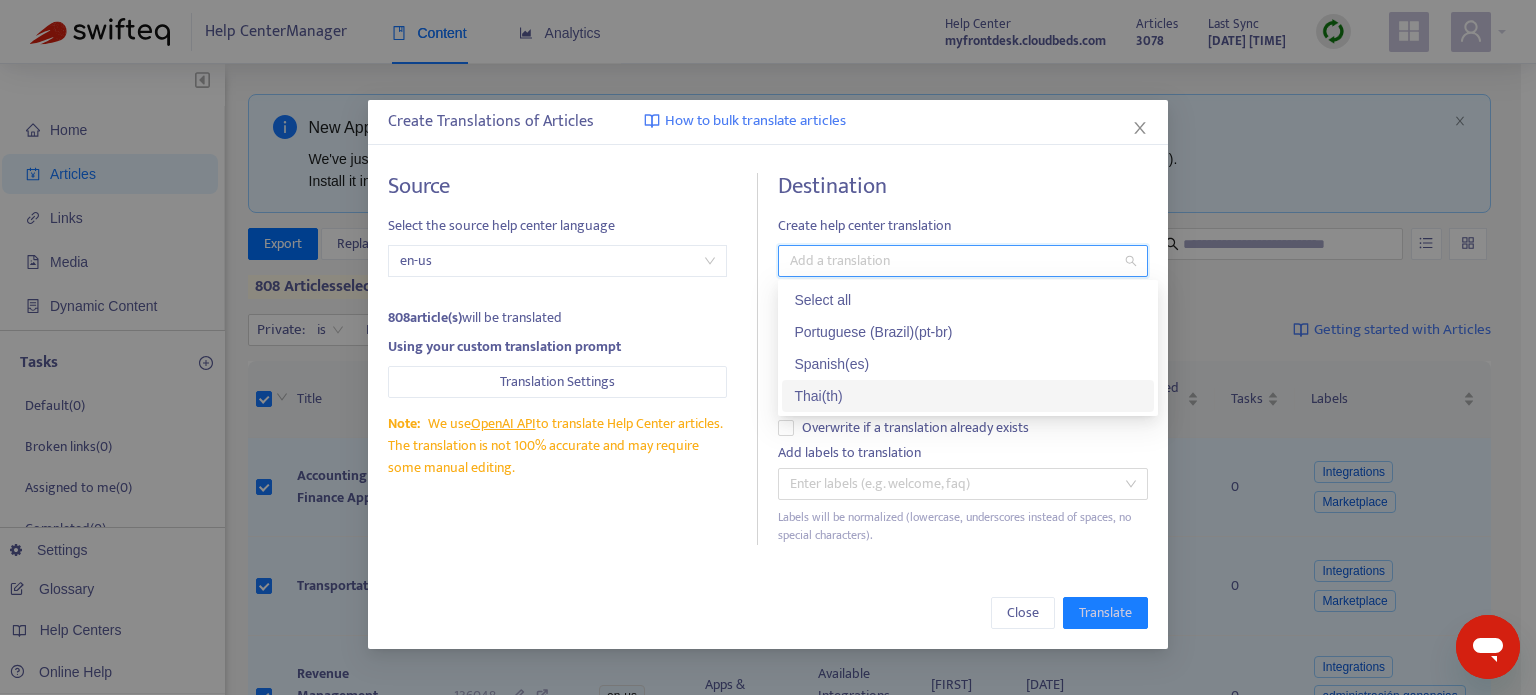 click on "Thai  ( th )" at bounding box center (968, 396) 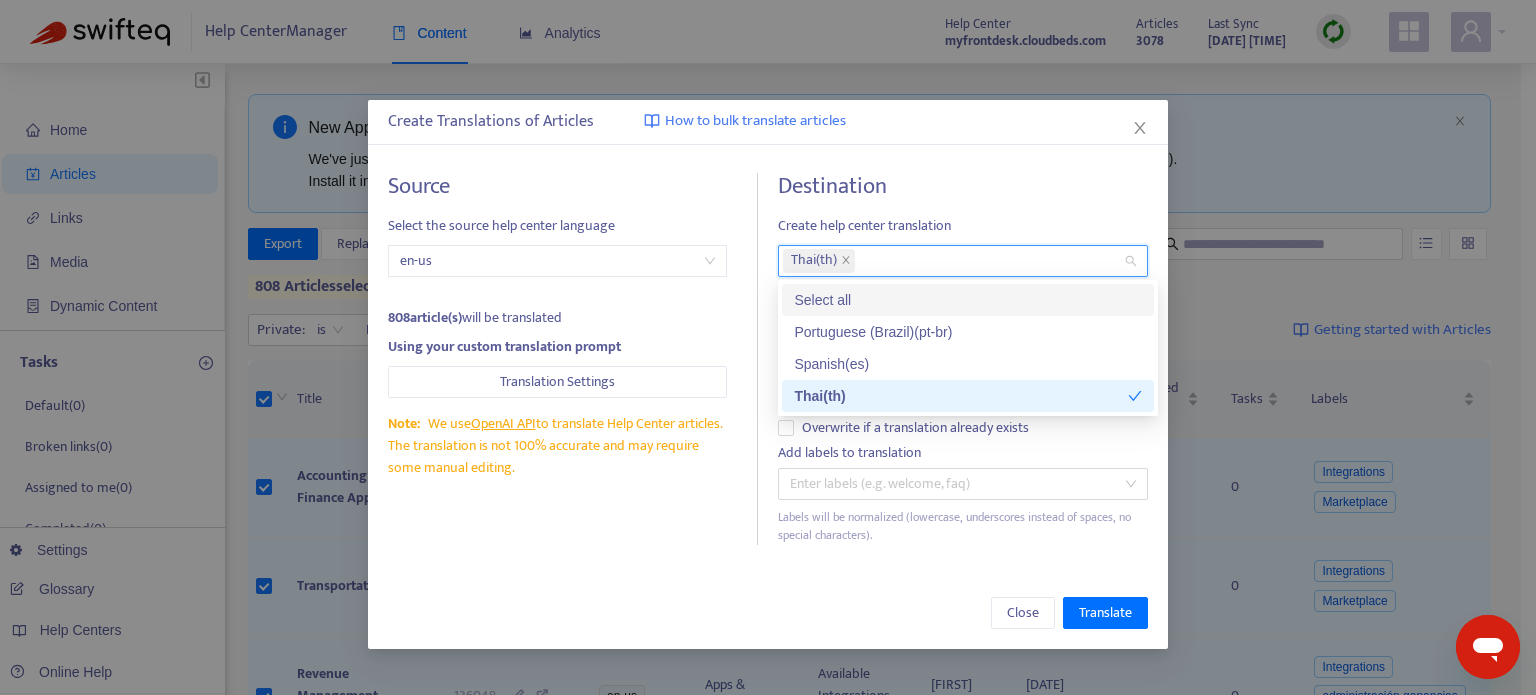 click on "Source Select the source help center language en-us 808  article(s)  will be translated Using your custom translation prompt Translation Settings Note: We use  OpenAI API  to translate Help Center articles. The translation is not 100% accurate and may require some manual editing. Destination Create help center translation Thai  ( th )   Keep the source language Keep the previous images in the translation Auto-translate untranslated  categories or sections Save translations locally for review Save translations as draft in  Zendesk Overwrite if a translation already exists Add labels to translation   Enter labels (e.g. welcome, faq) Labels will be normalized (lowercase, underscores instead of spaces, no special characters)." at bounding box center (768, 359) 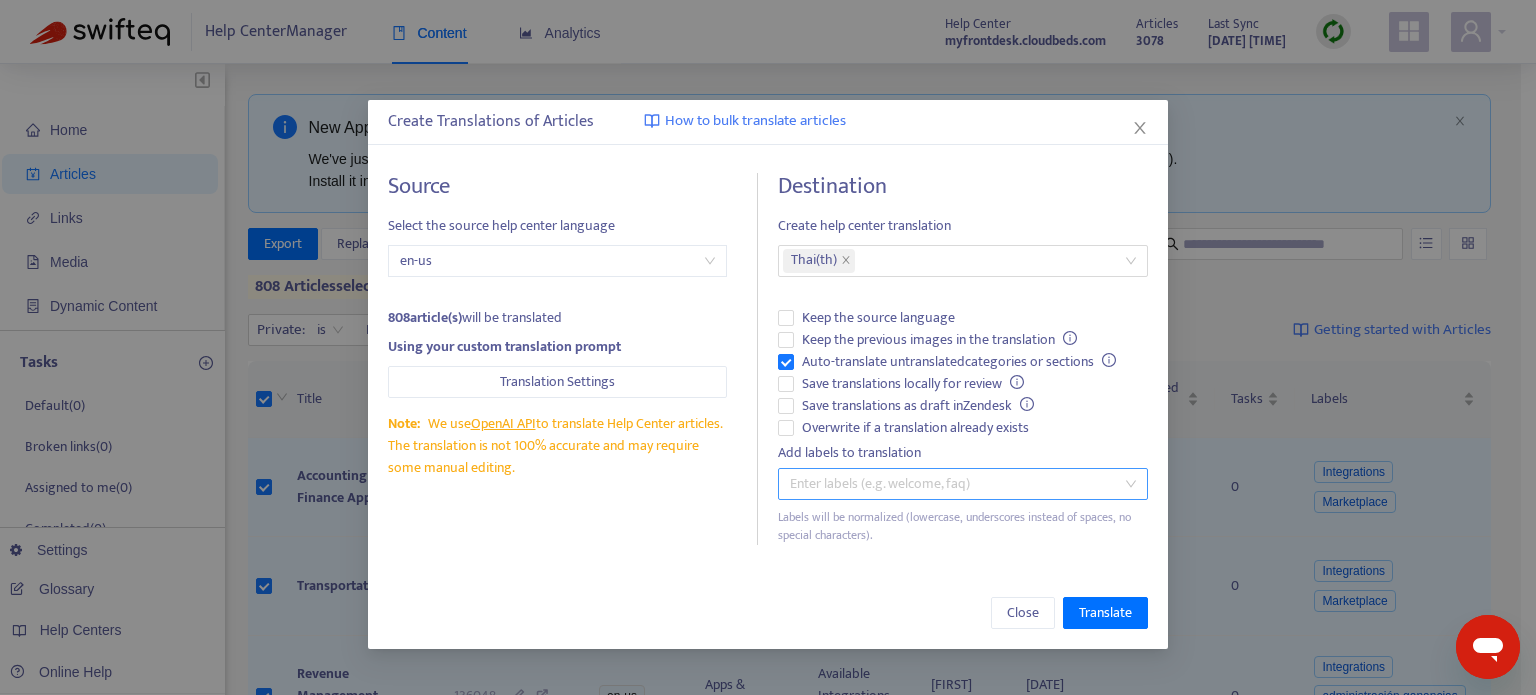 click at bounding box center (953, 484) 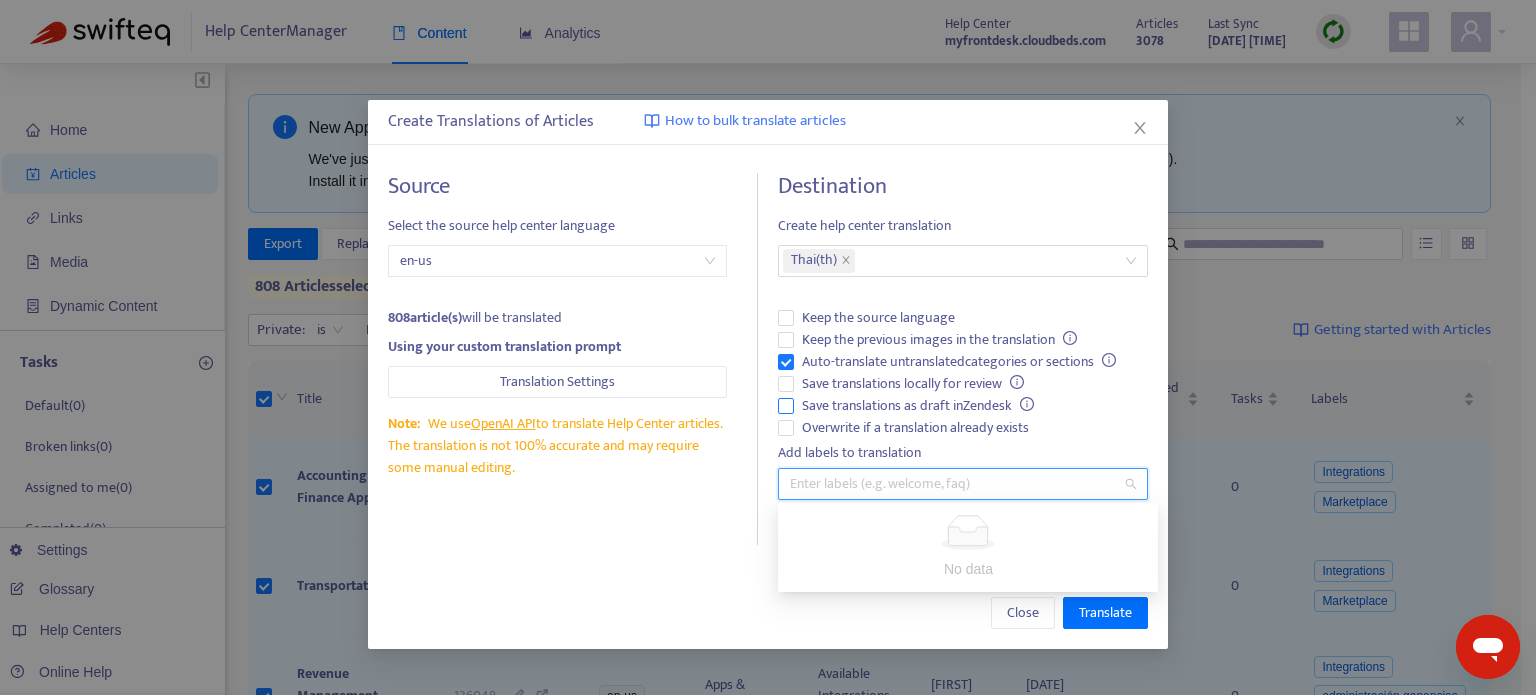click on "Save translations as draft in  Zendesk" at bounding box center [963, 406] 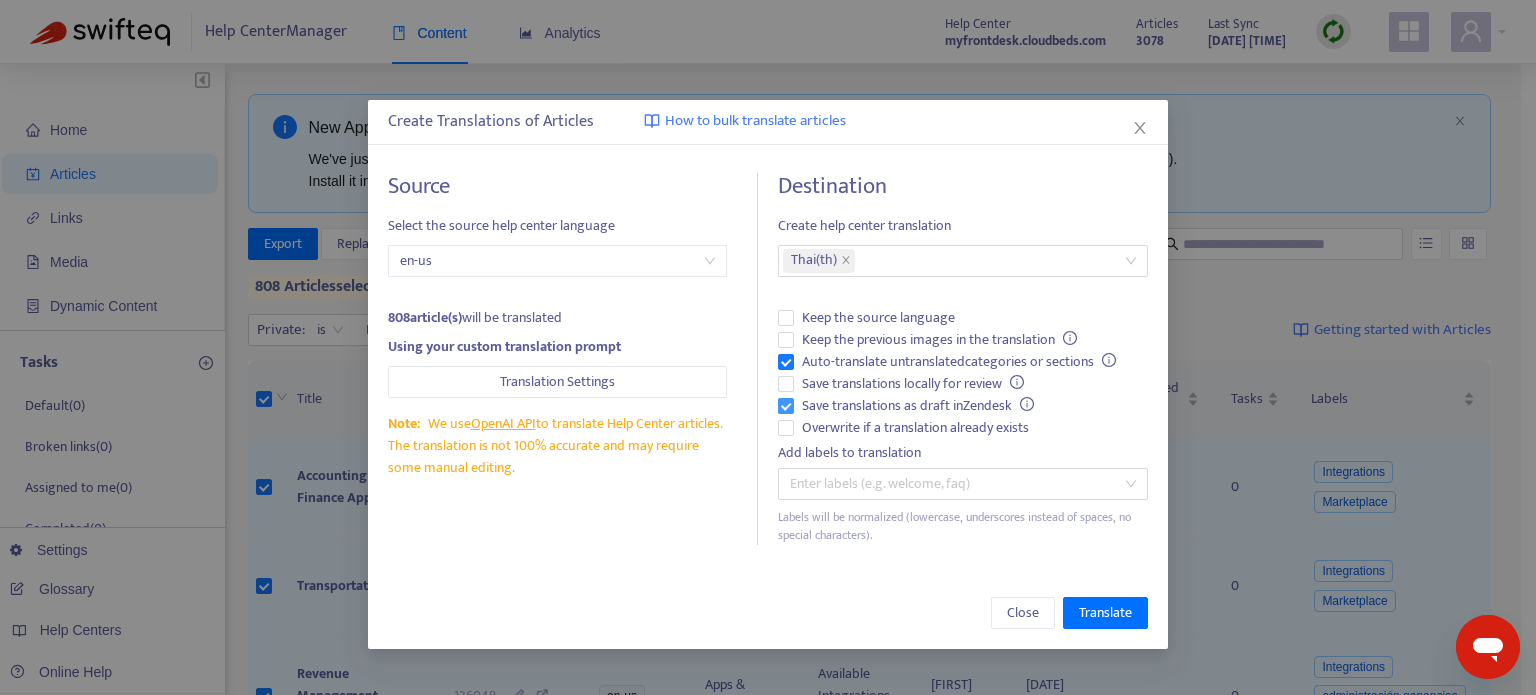 click on "Save translations as draft in  Zendesk" at bounding box center (918, 406) 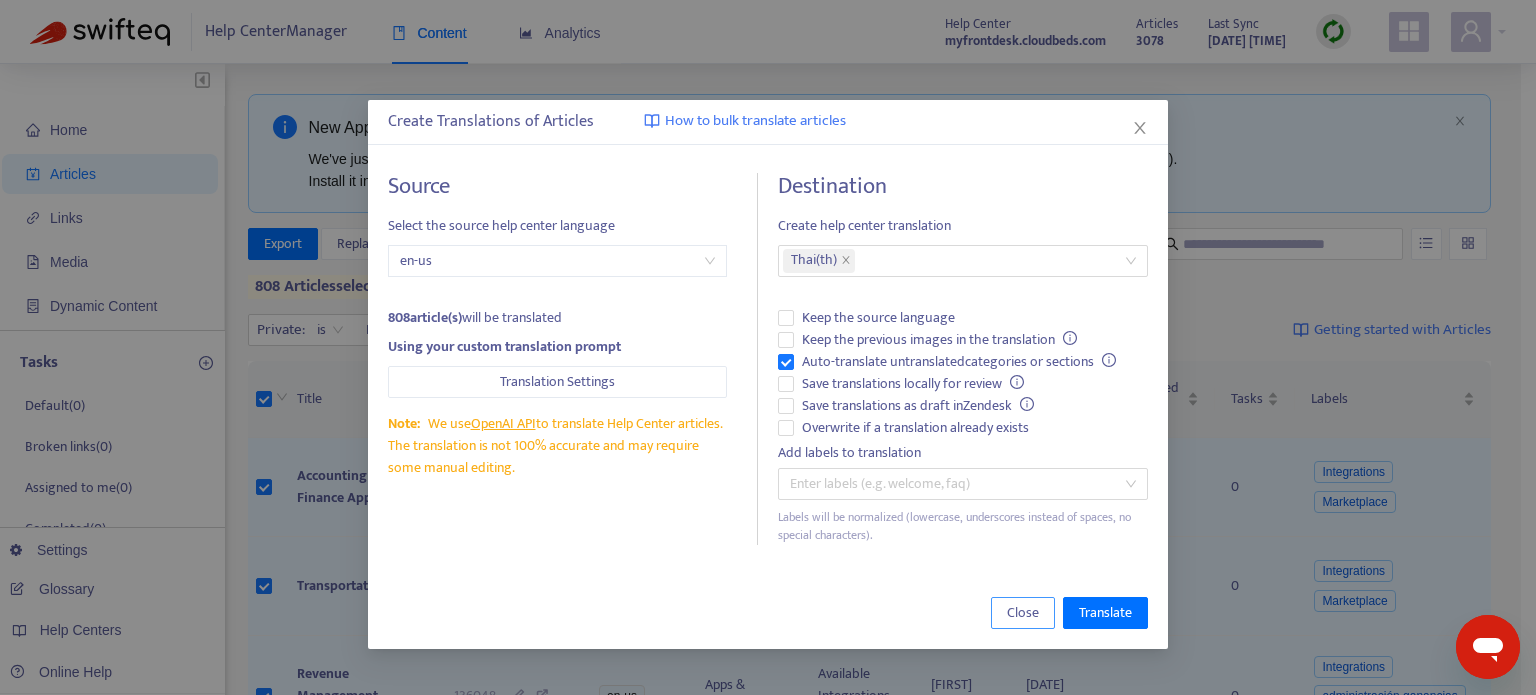 click on "Close" at bounding box center (1023, 613) 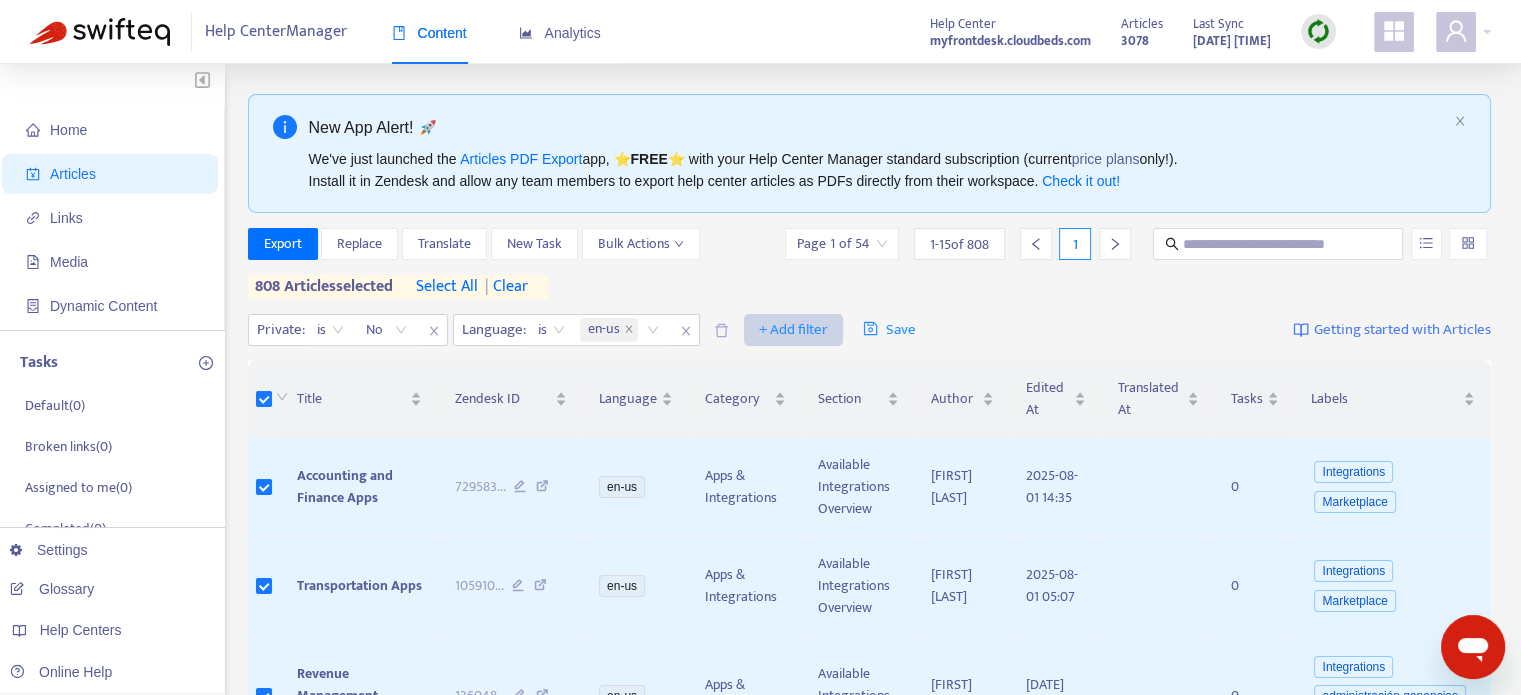 click on "+ Add filter" at bounding box center [793, 330] 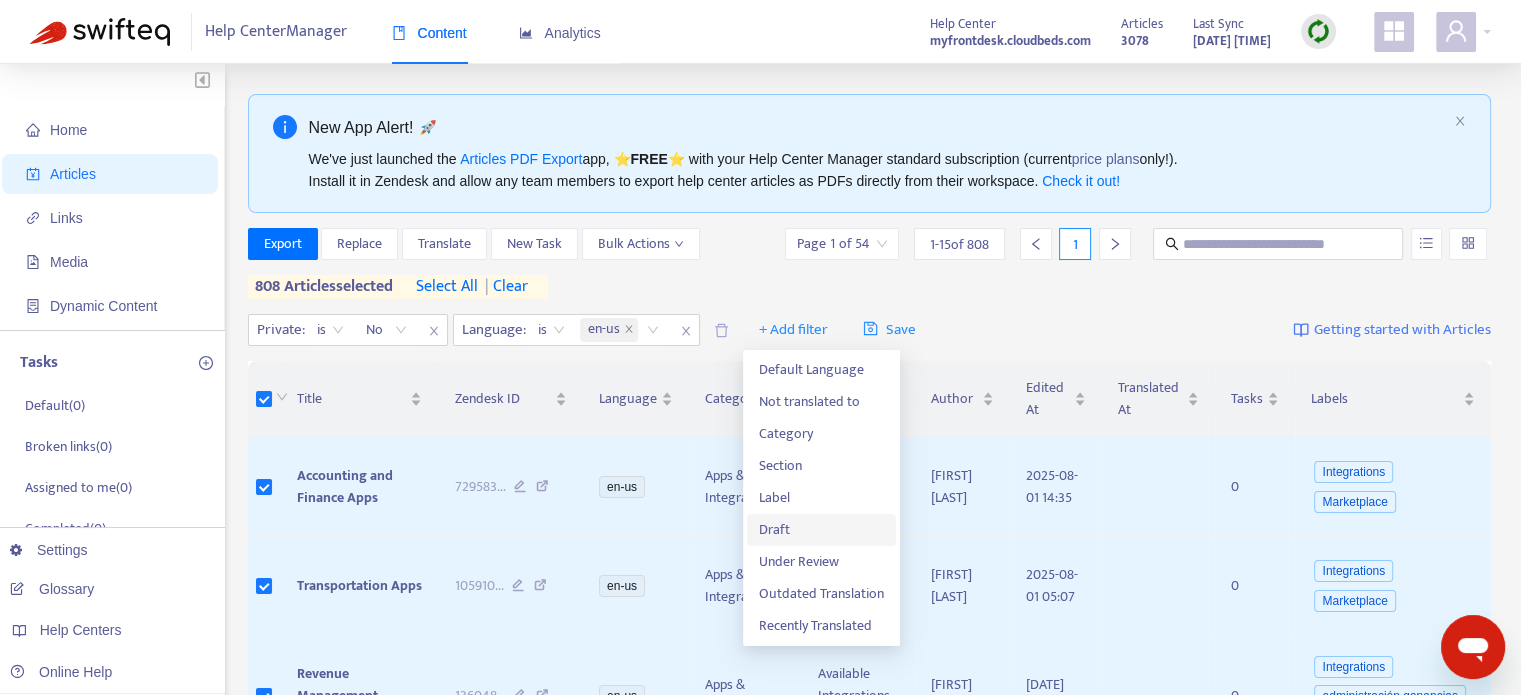 click on "Draft" at bounding box center (821, 530) 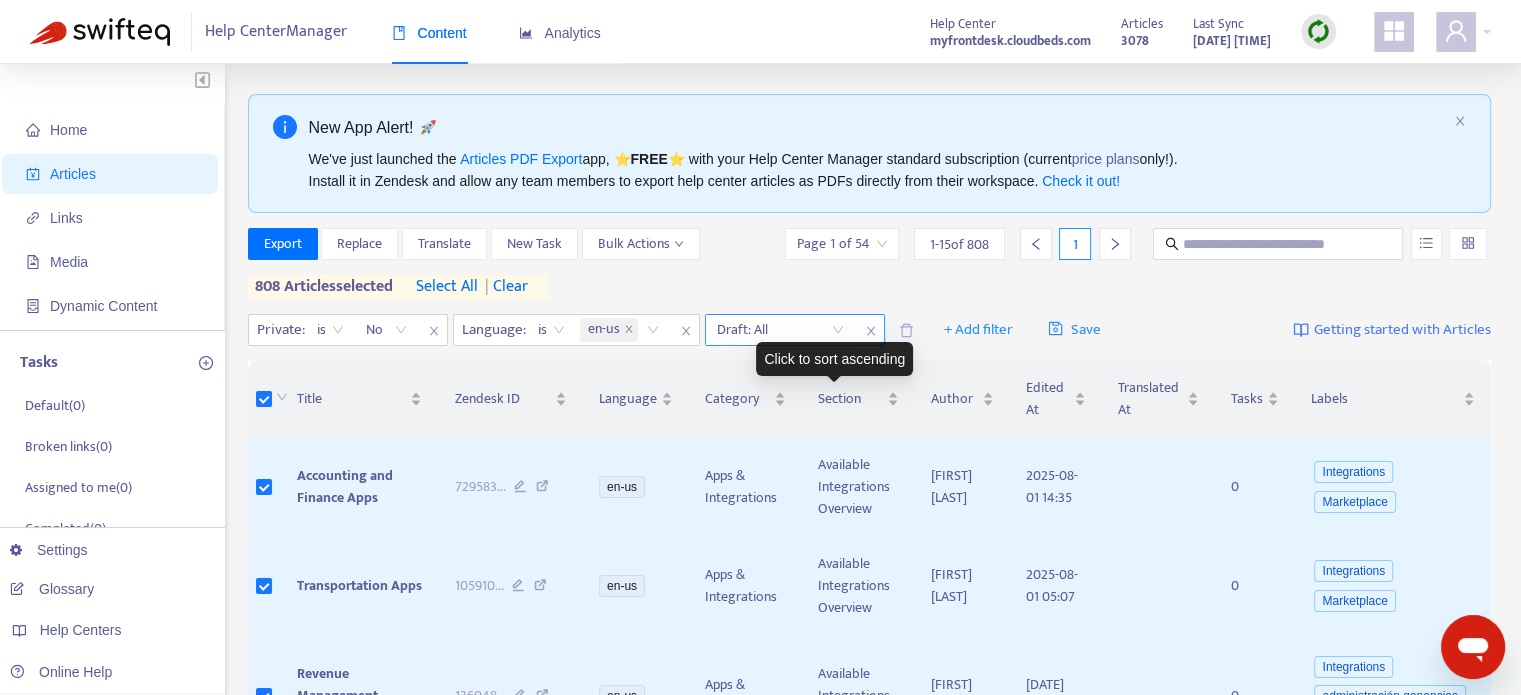 click at bounding box center (780, 330) 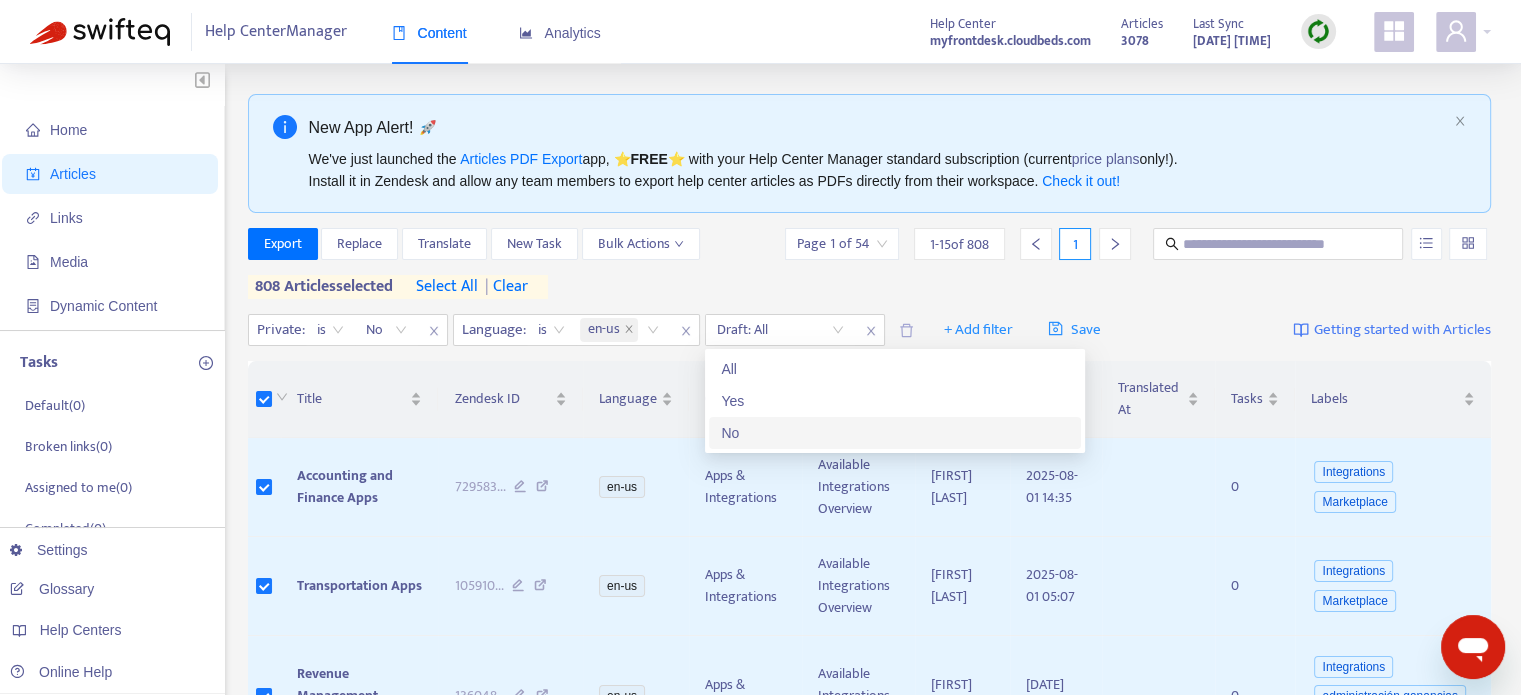 click on "No" at bounding box center [895, 433] 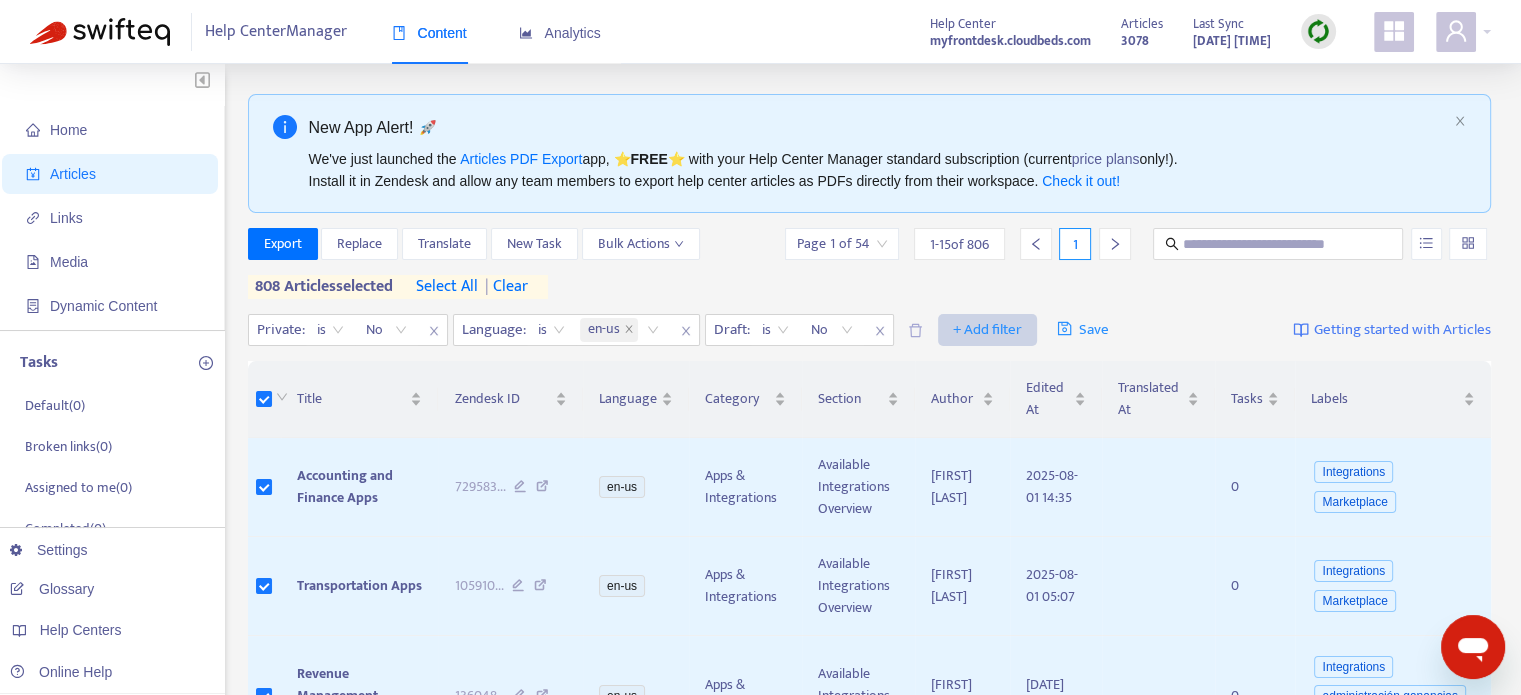 click on "+ Add filter" at bounding box center [987, 330] 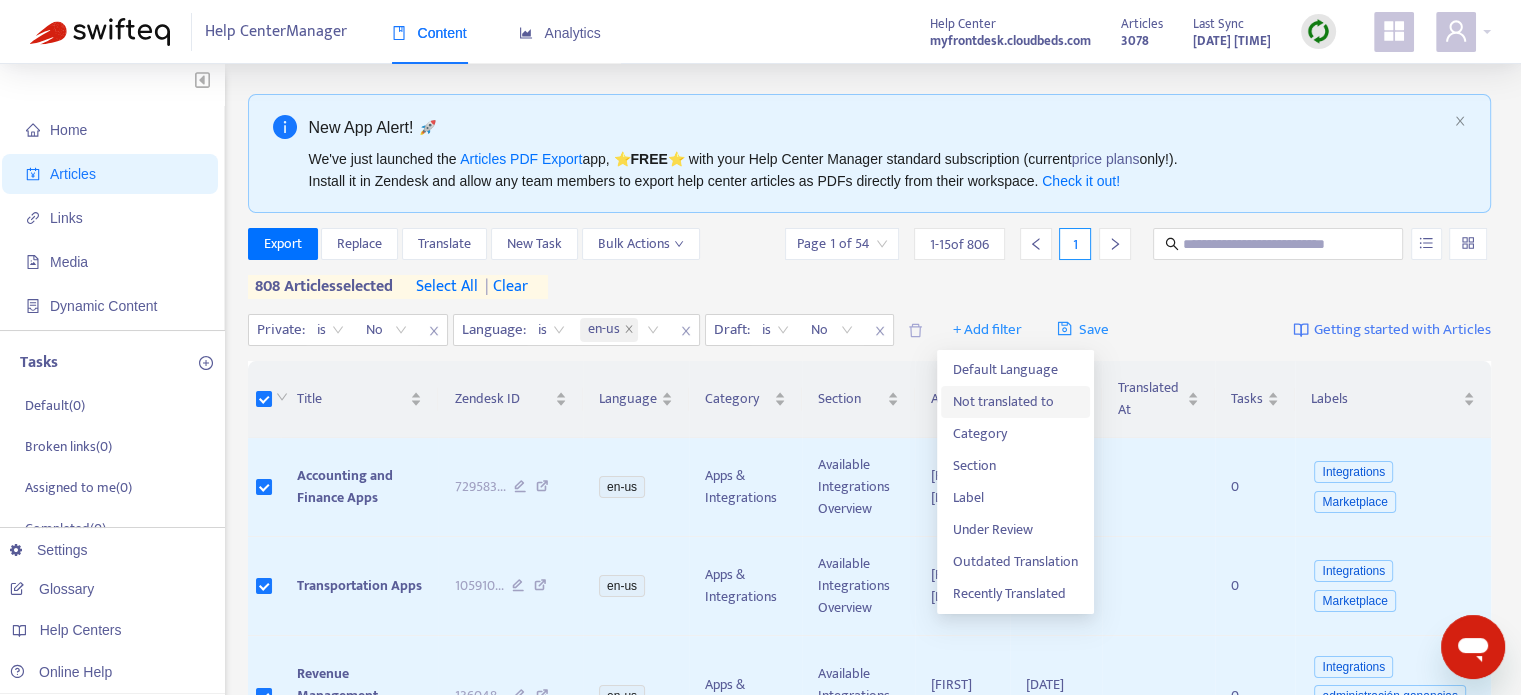 click on "Not translated to" at bounding box center (1015, 402) 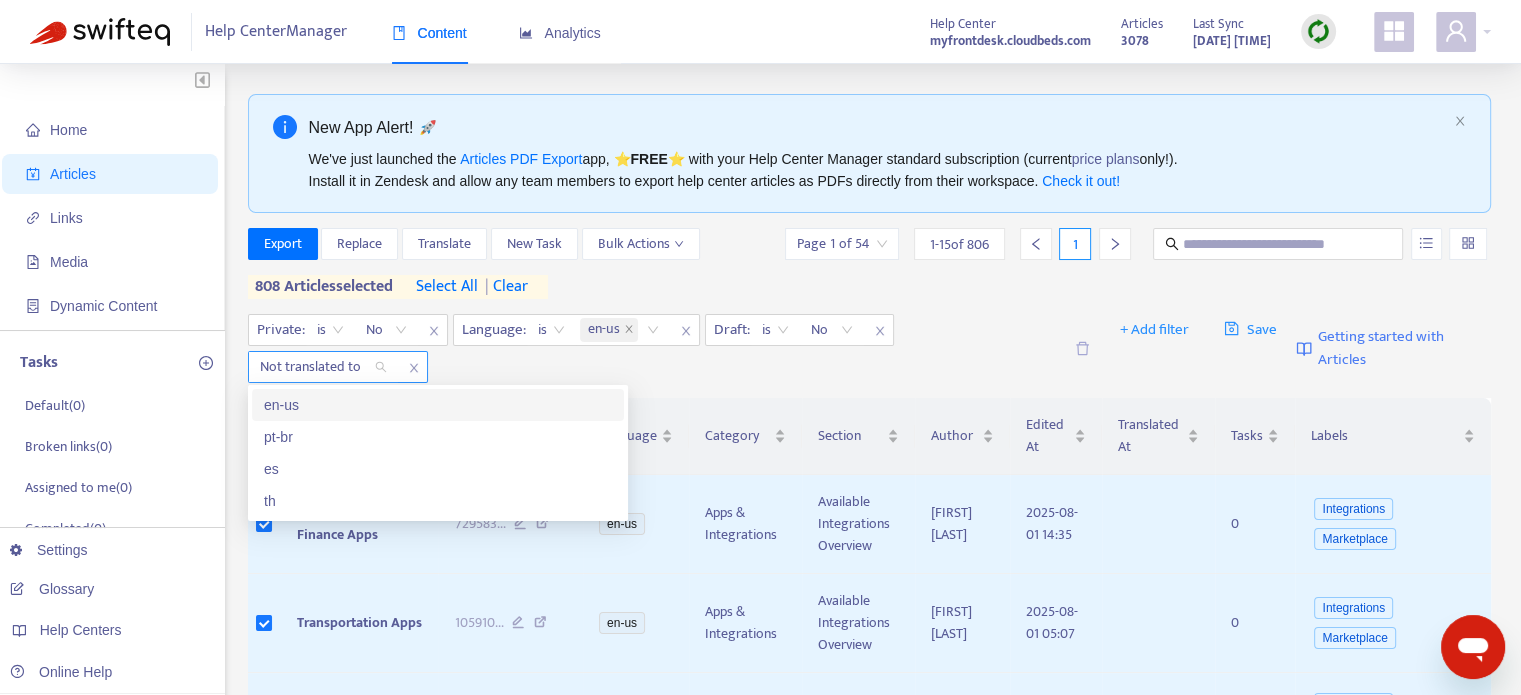 click at bounding box center [313, 367] 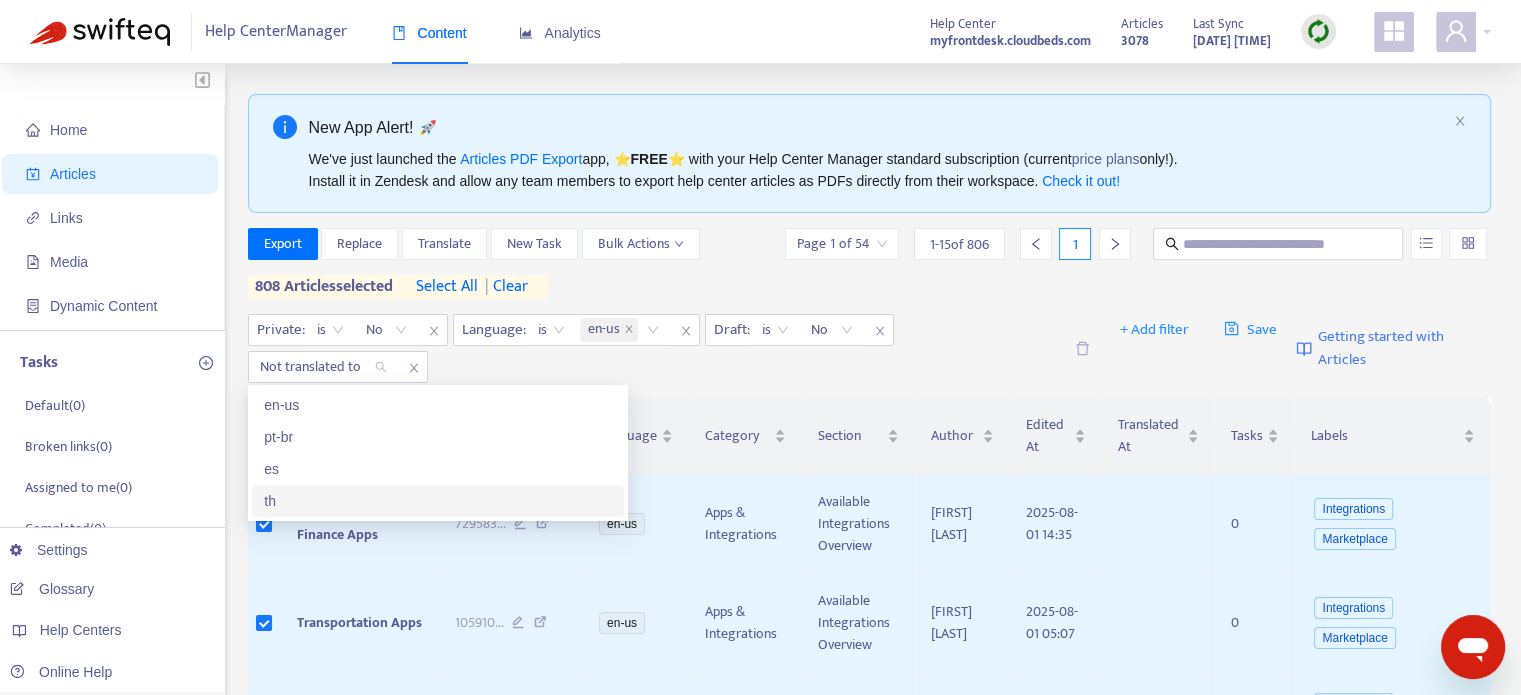 click on "th" at bounding box center (438, 501) 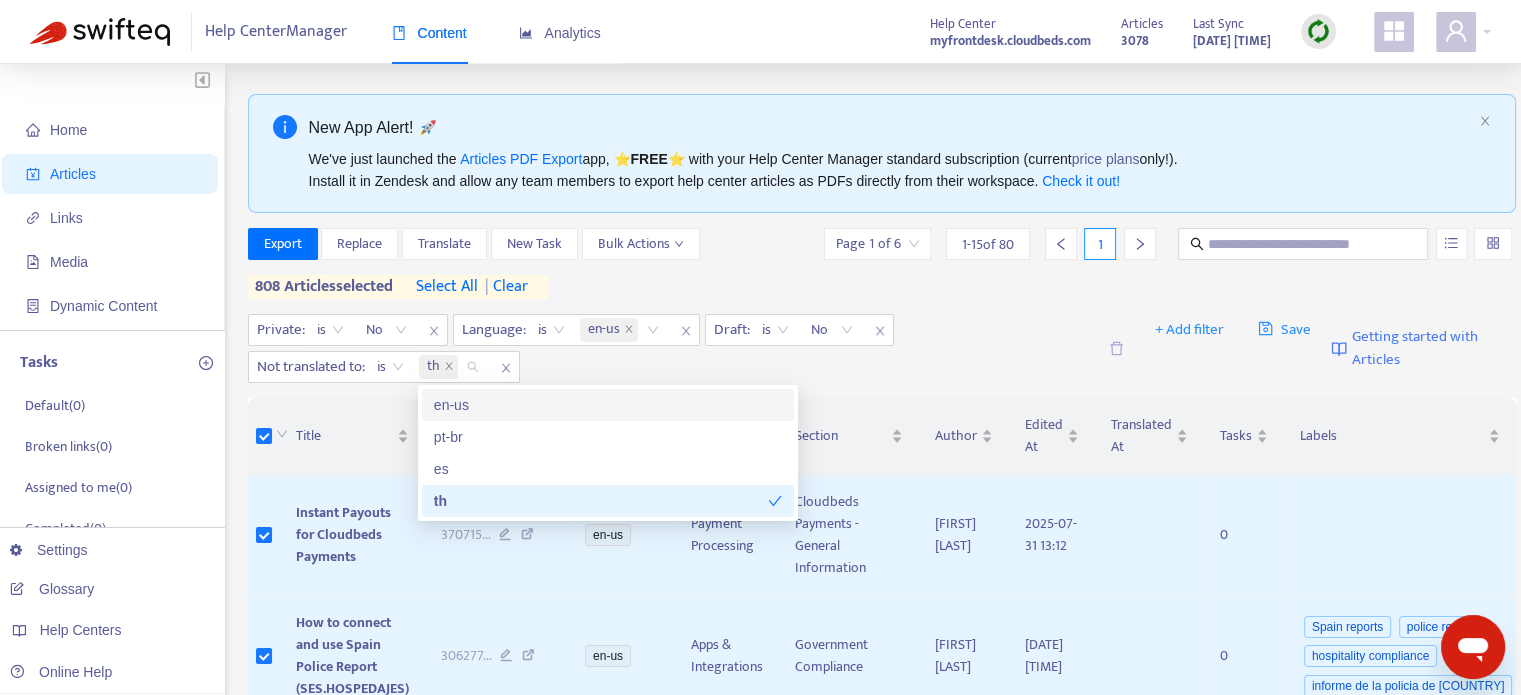click on "Private : is No   Language : is en-us   Draft : is No   Not translated to : is th   + Add filter   Save Getting started with Articles" at bounding box center (882, 349) 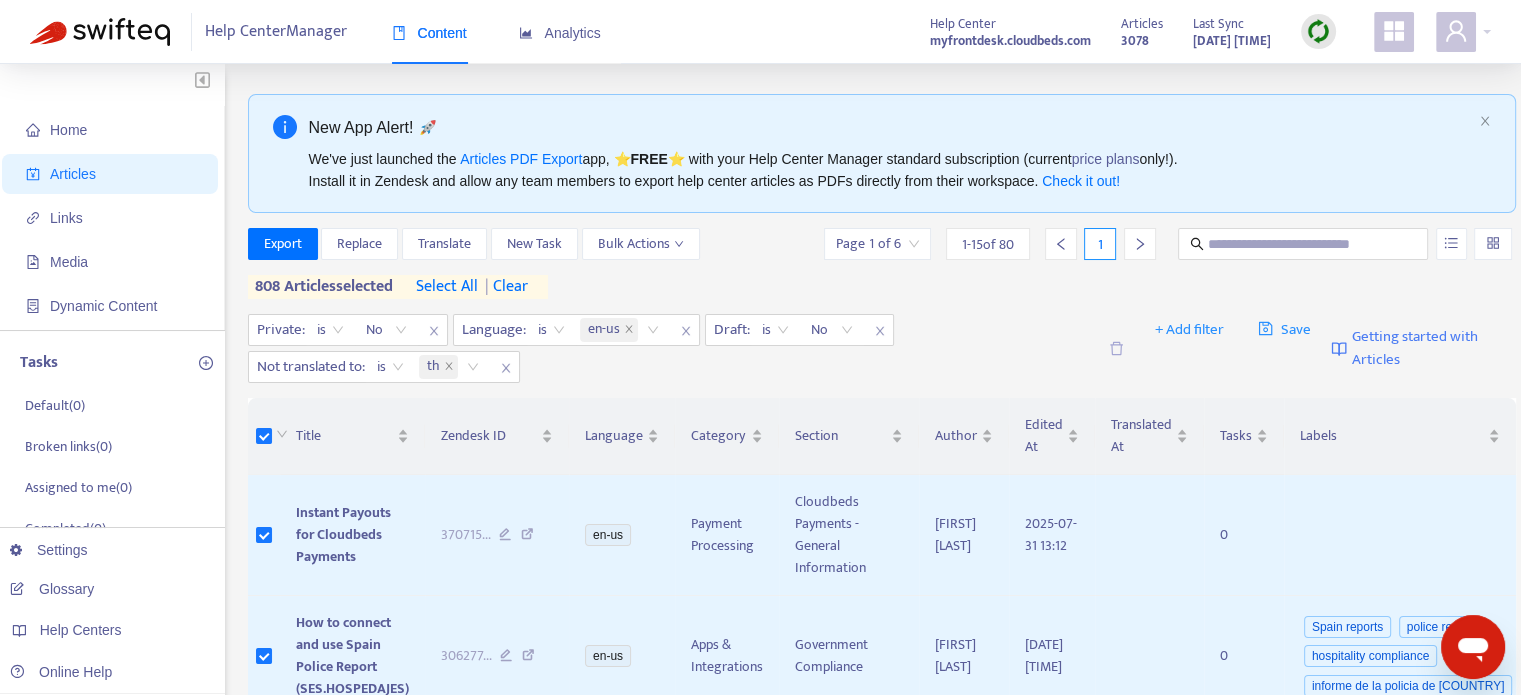 click on "select all" at bounding box center (447, 287) 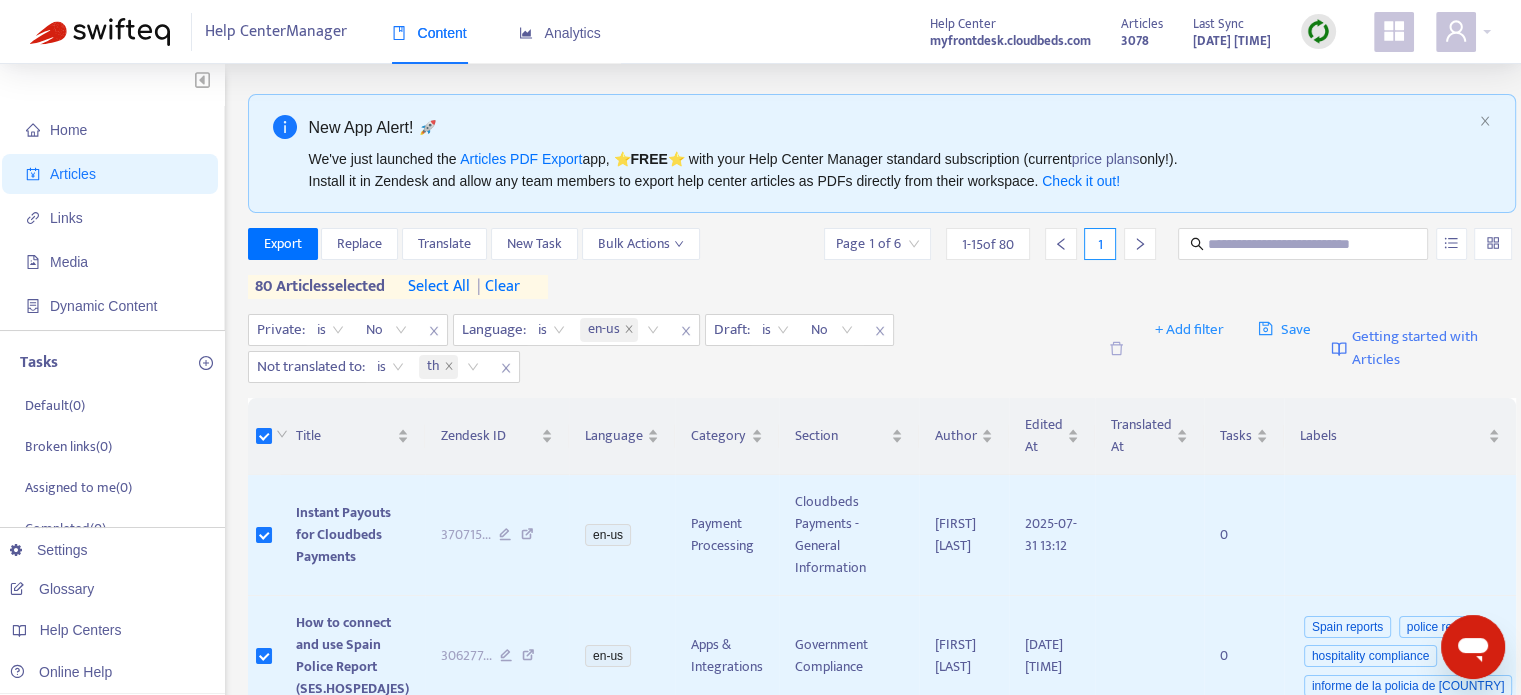 click on "select all" at bounding box center [439, 287] 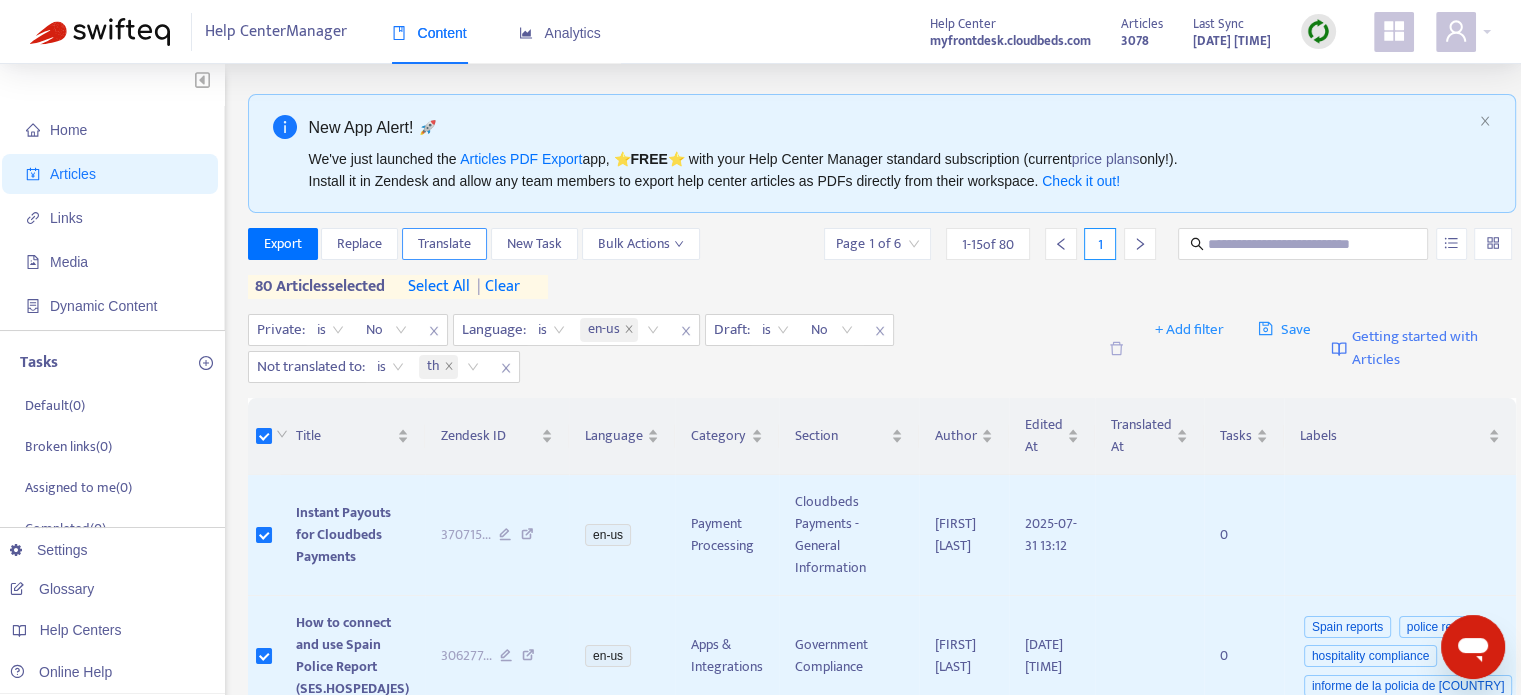 click on "Translate" at bounding box center (444, 244) 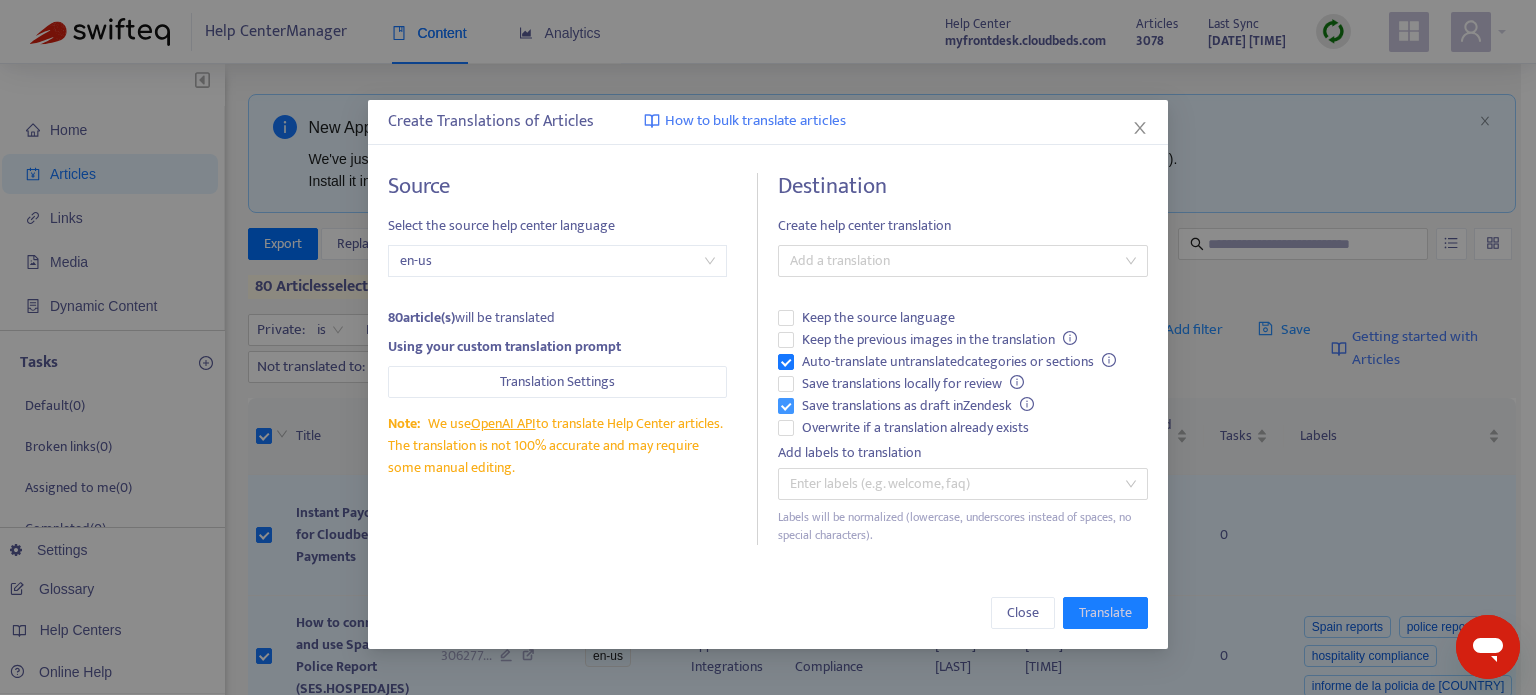 click on "Save translations as draft in  Zendesk" at bounding box center (918, 406) 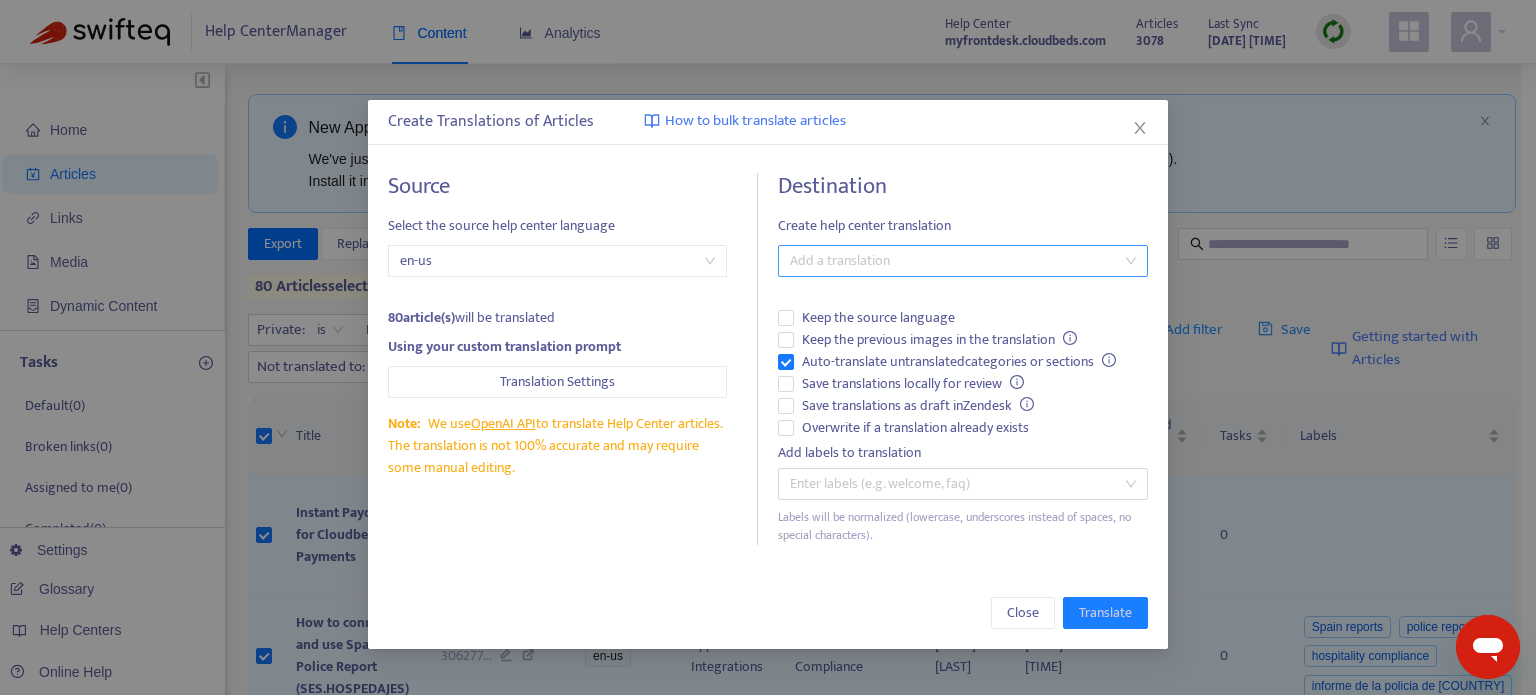 click at bounding box center [953, 261] 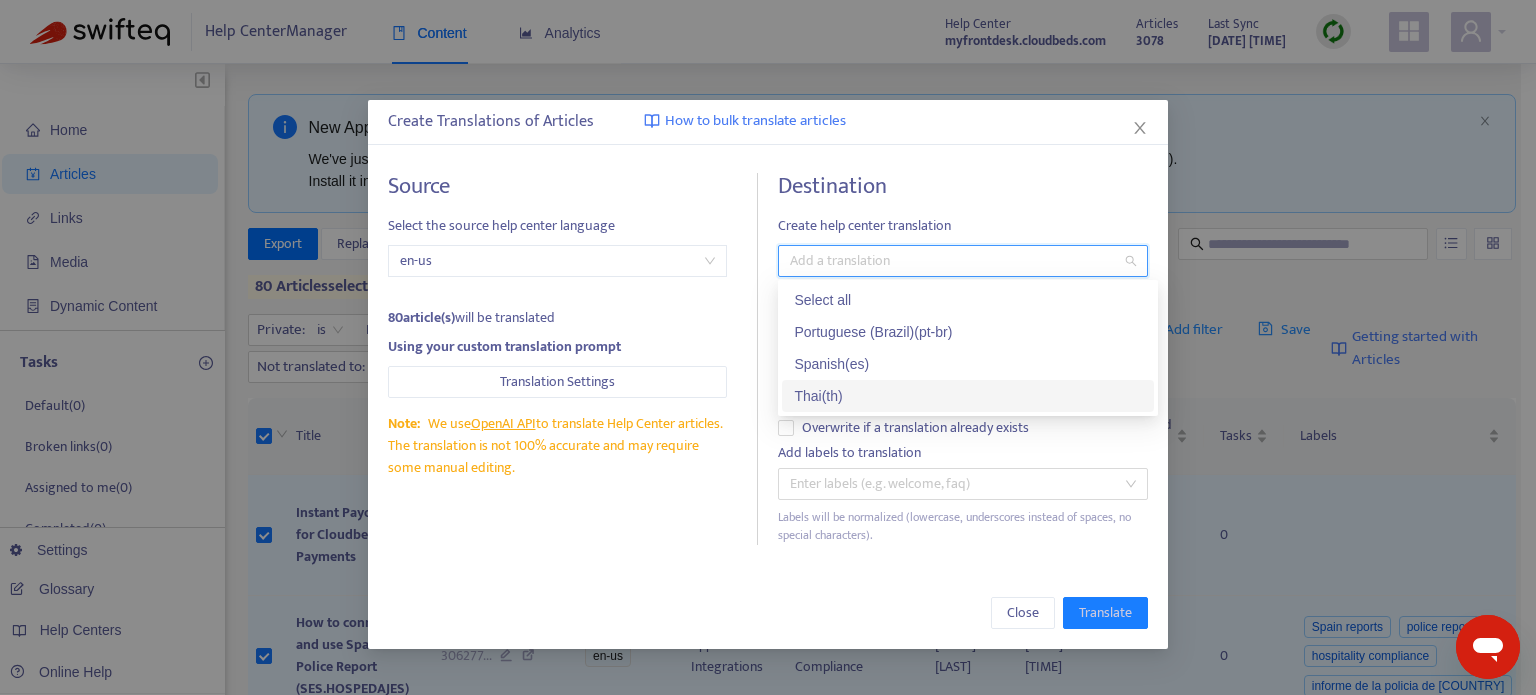 click on "Thai  ( th )" at bounding box center [968, 396] 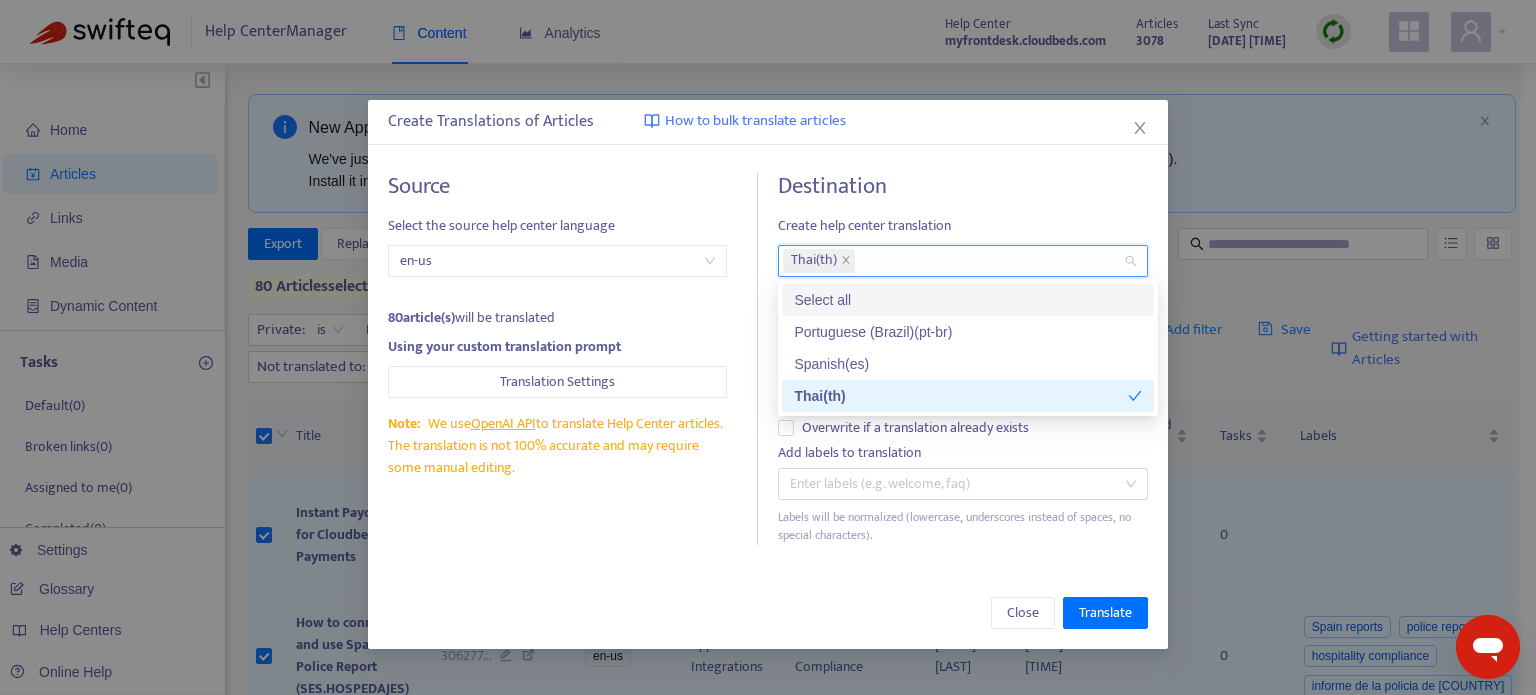 click on "Destination" at bounding box center [963, 186] 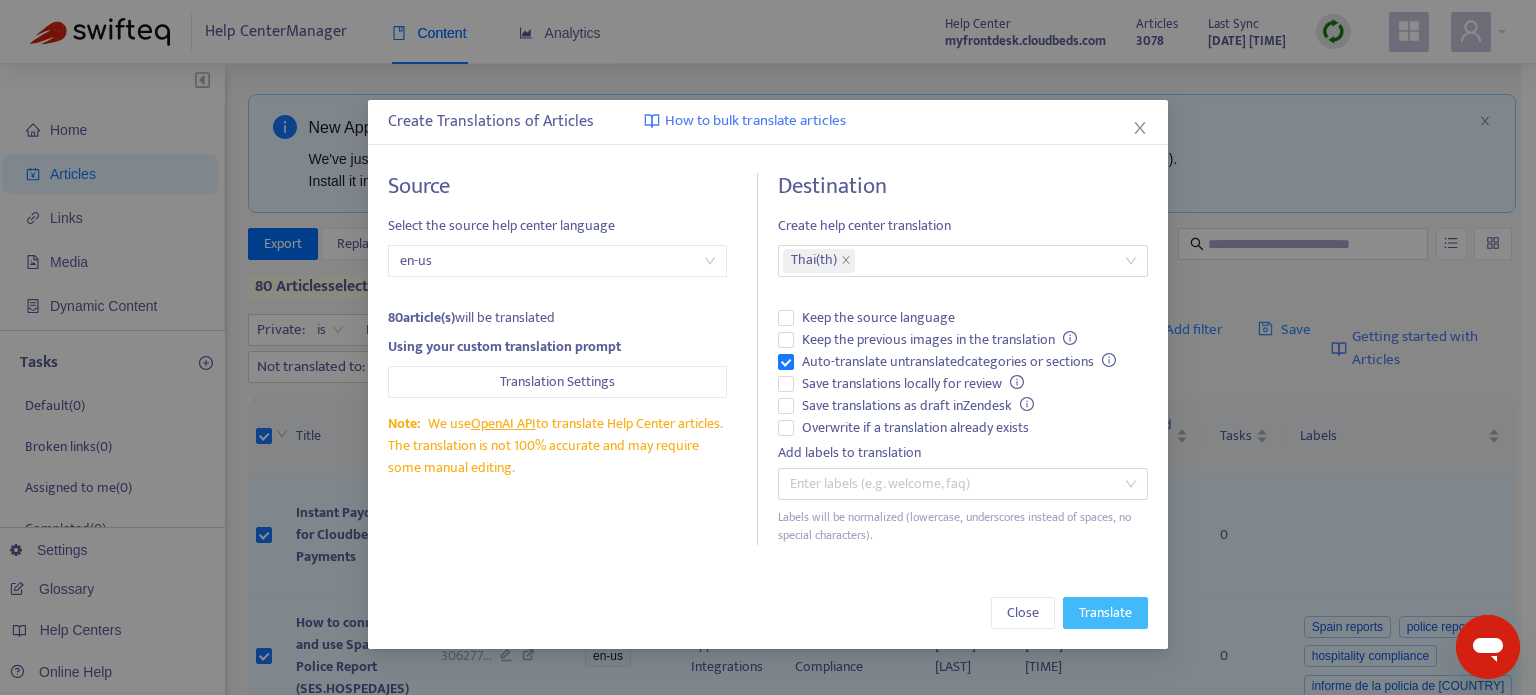 click on "Translate" at bounding box center [1105, 613] 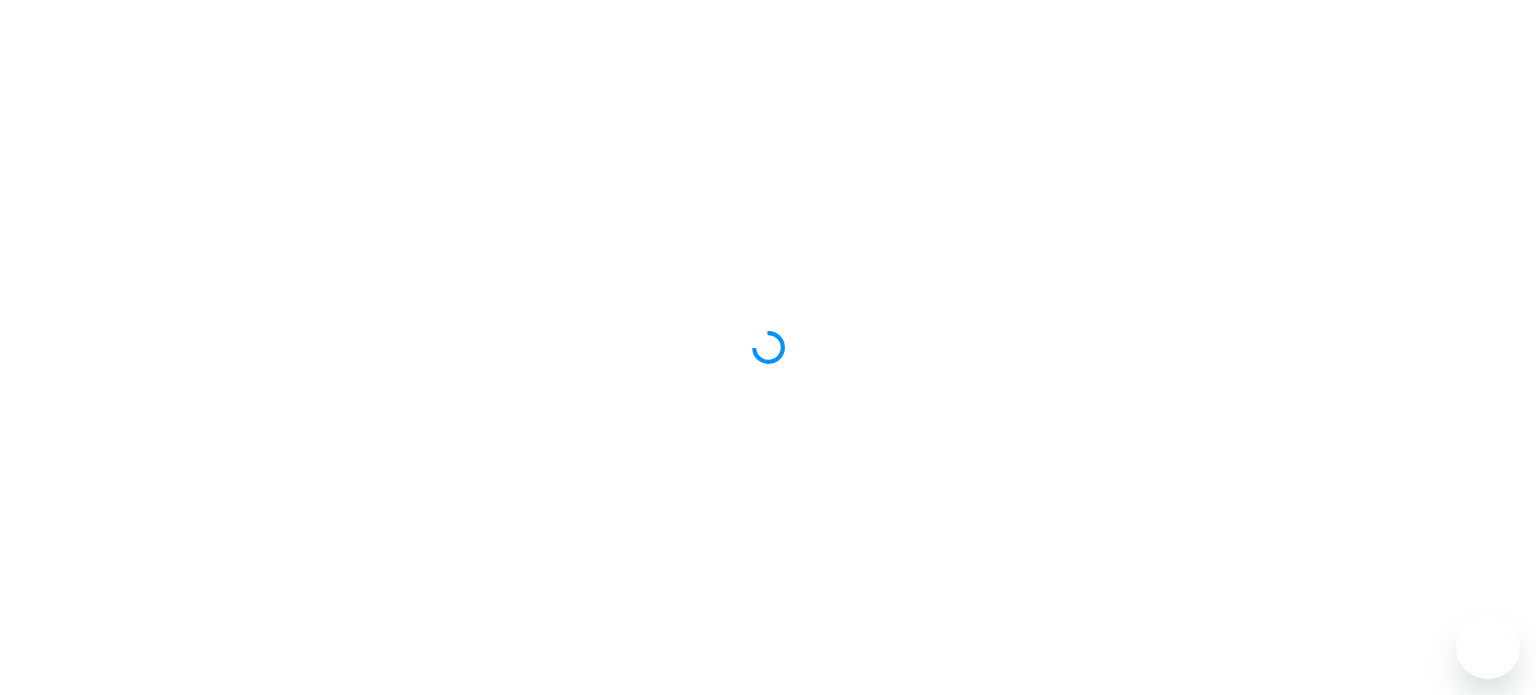 scroll, scrollTop: 0, scrollLeft: 0, axis: both 